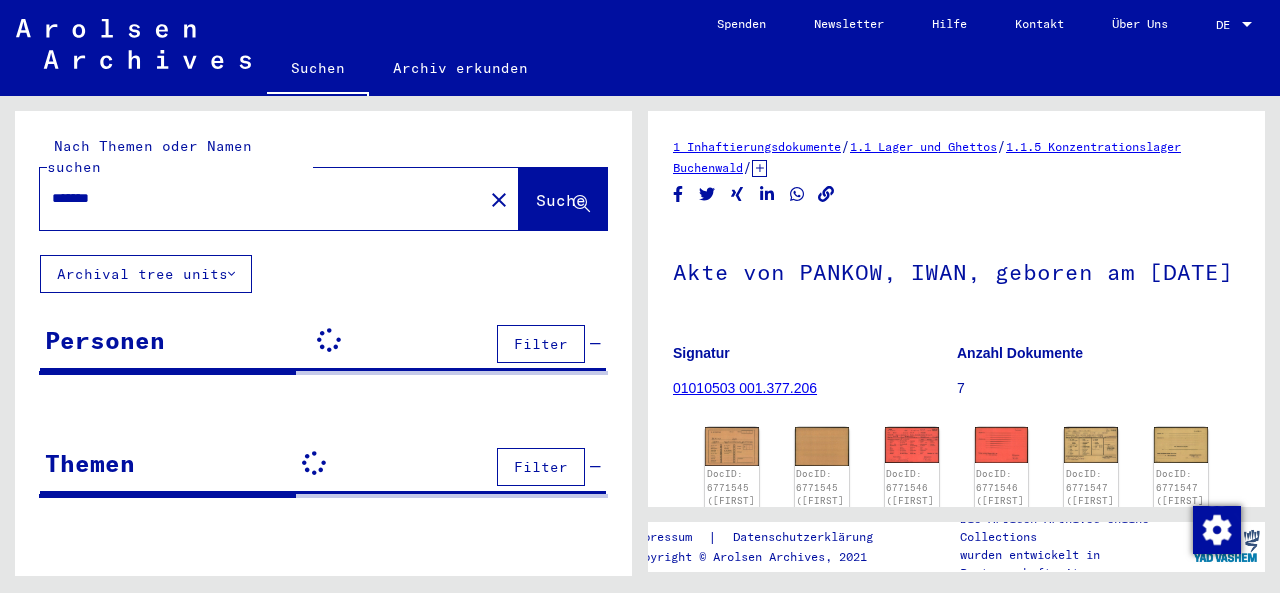 scroll, scrollTop: 0, scrollLeft: 0, axis: both 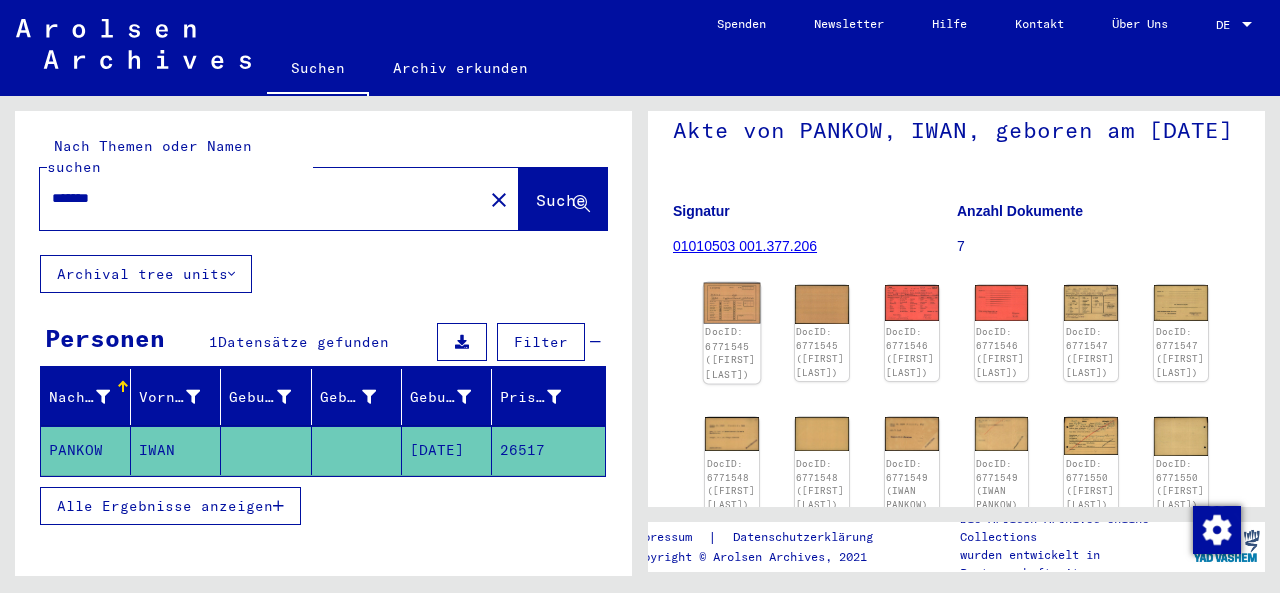 click 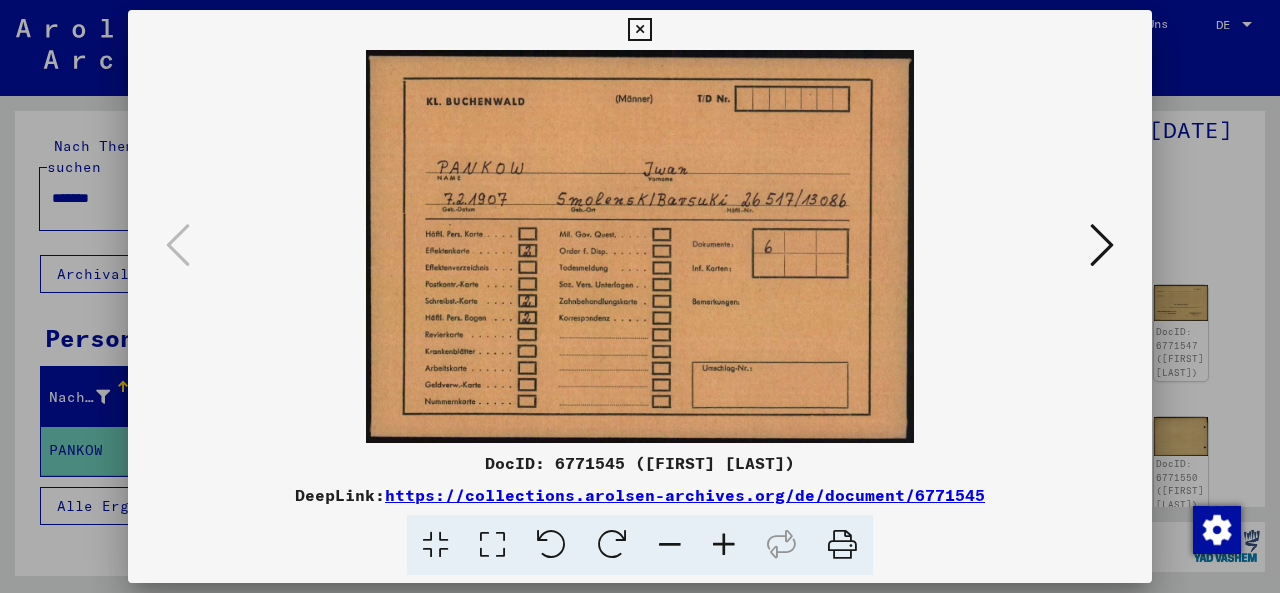 click at bounding box center [1102, 245] 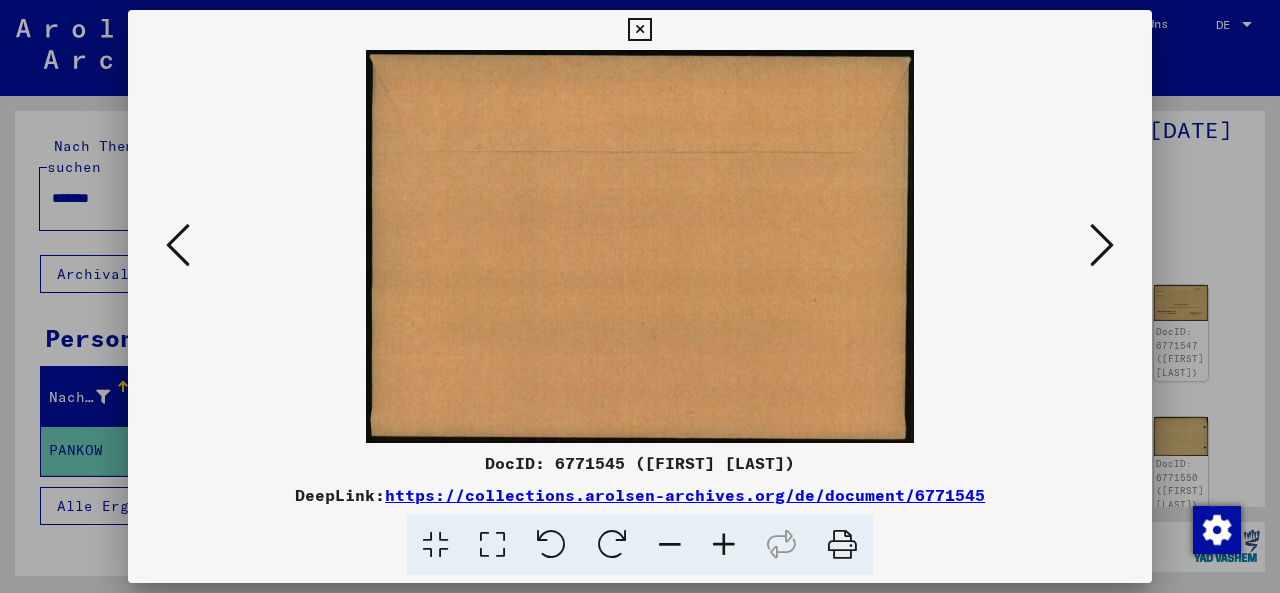 click at bounding box center (1102, 245) 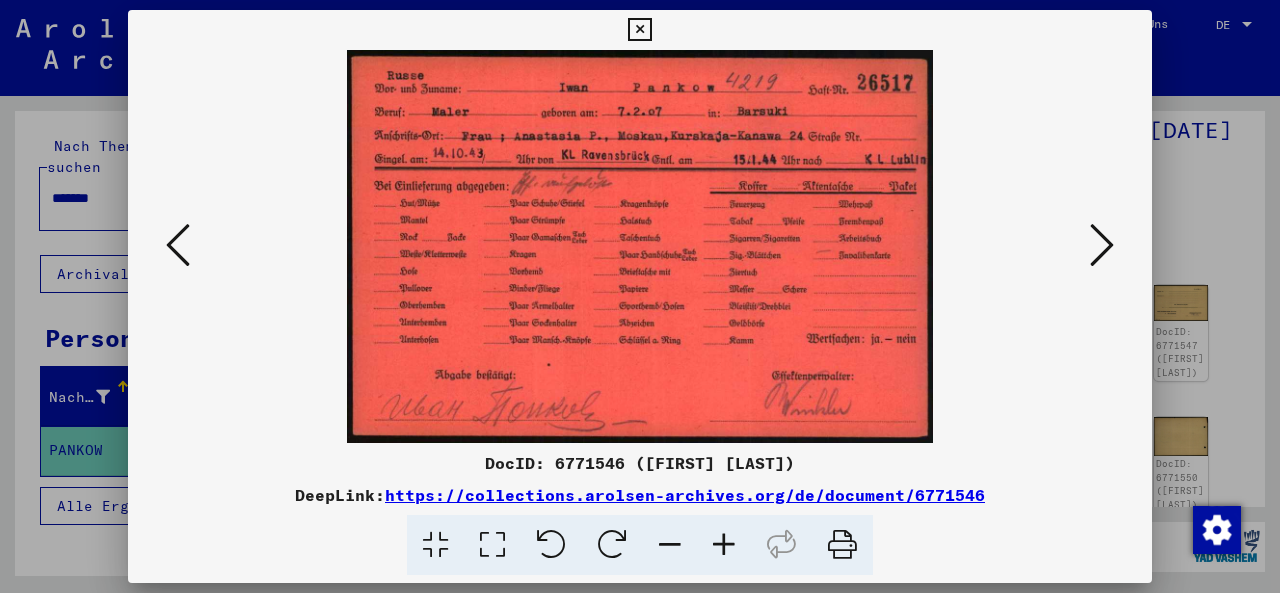 click at bounding box center (1102, 245) 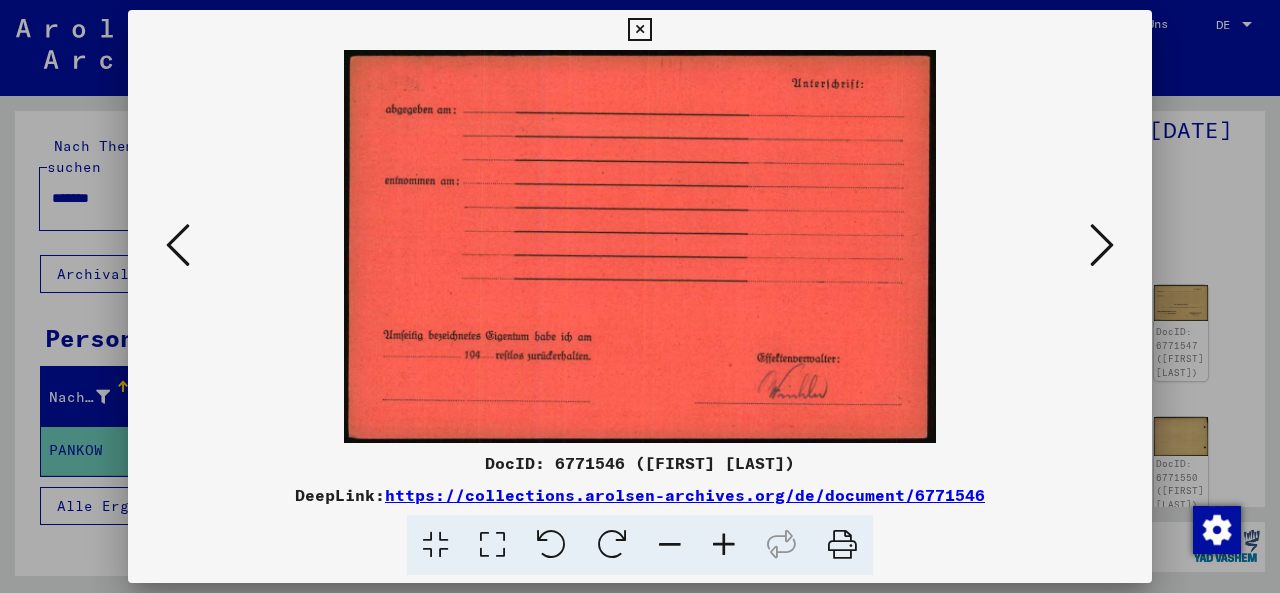 click at bounding box center (1102, 245) 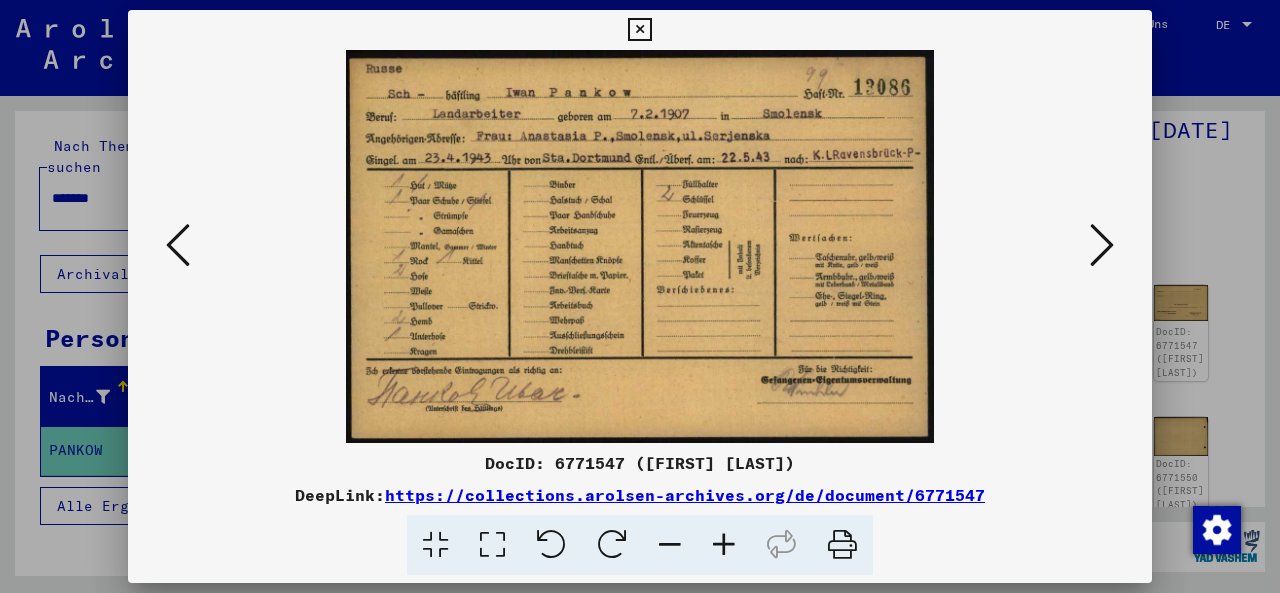 click at bounding box center [1102, 245] 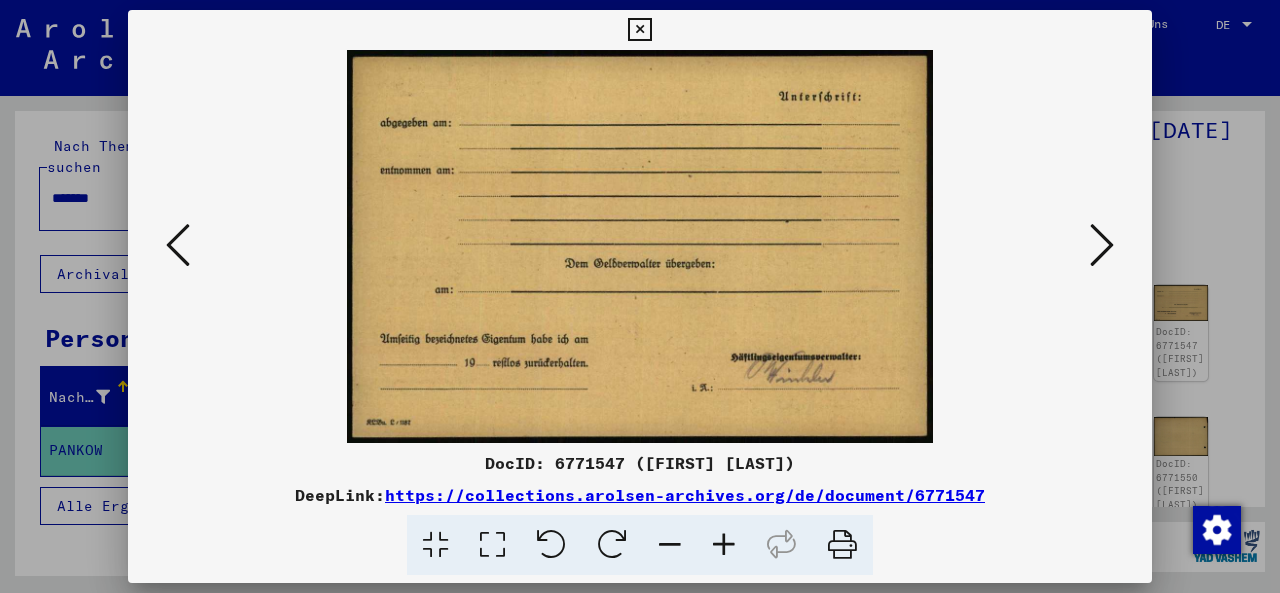 click at bounding box center (1102, 245) 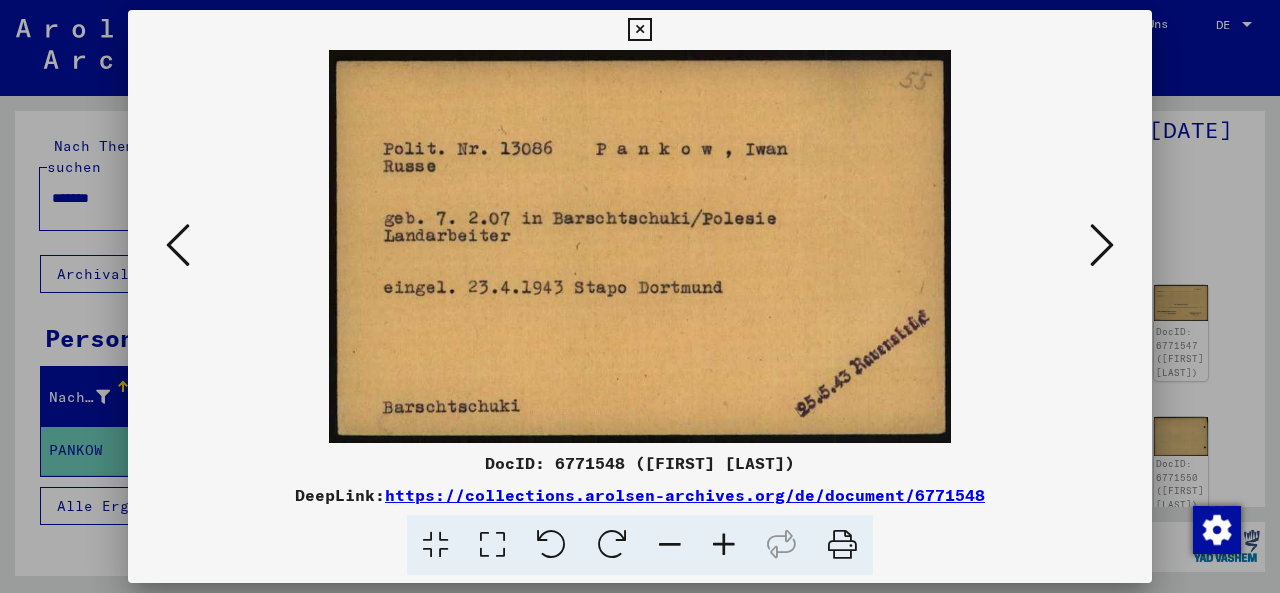 click at bounding box center [1102, 245] 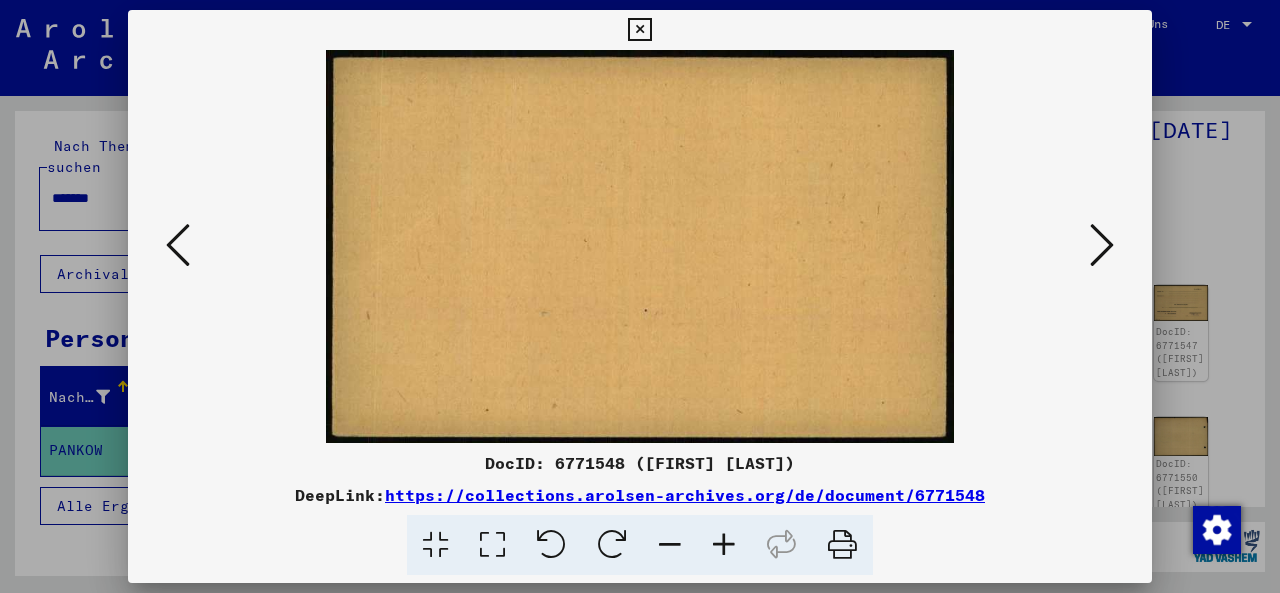 click at bounding box center (1102, 245) 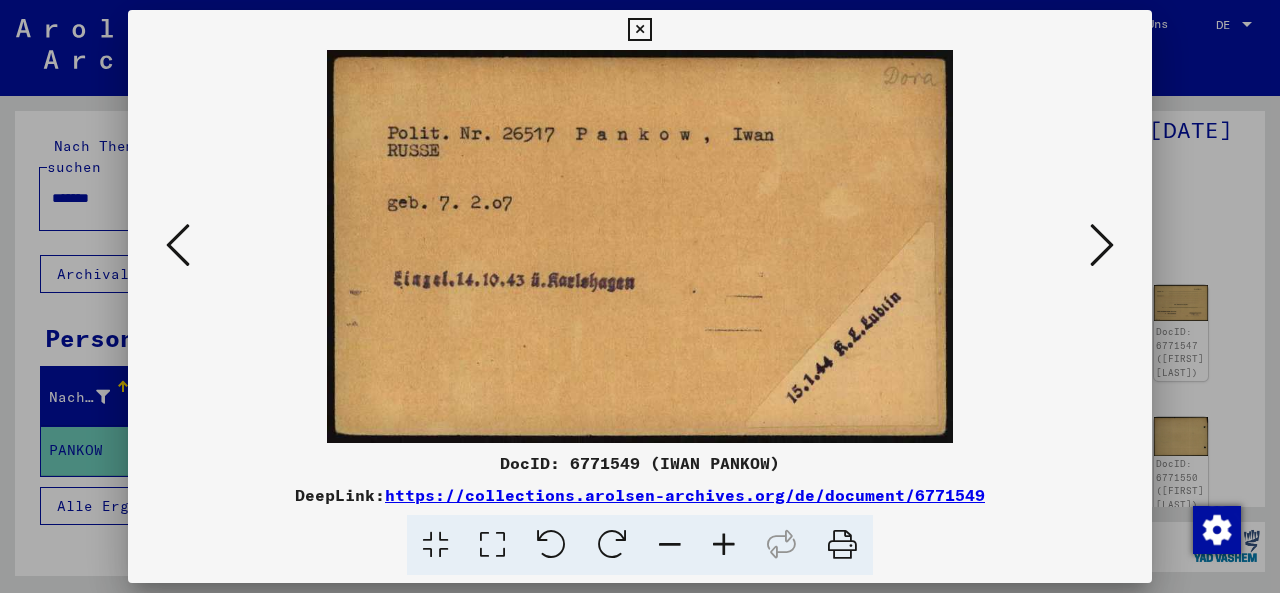 click at bounding box center (178, 246) 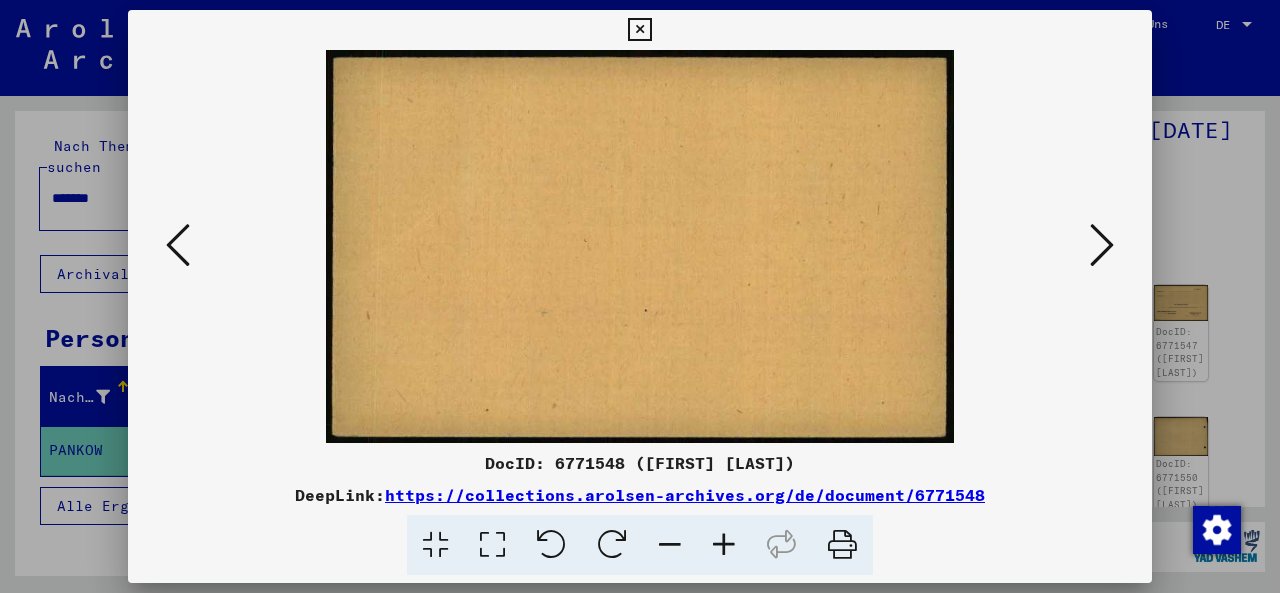 click at bounding box center (178, 245) 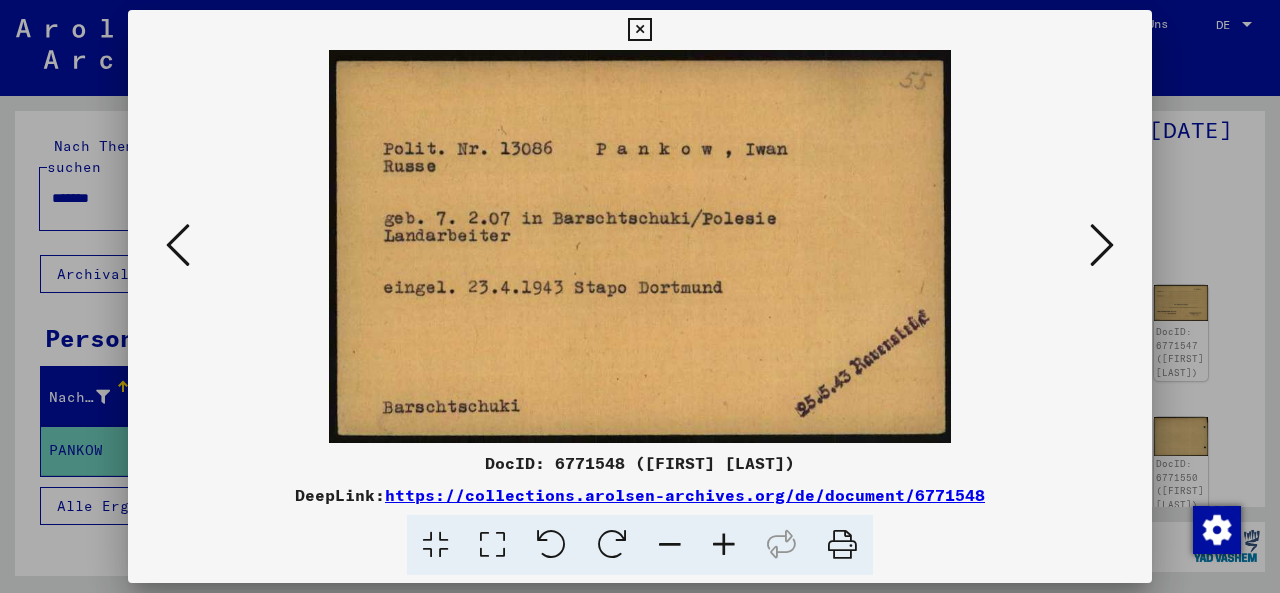 click at bounding box center [1102, 245] 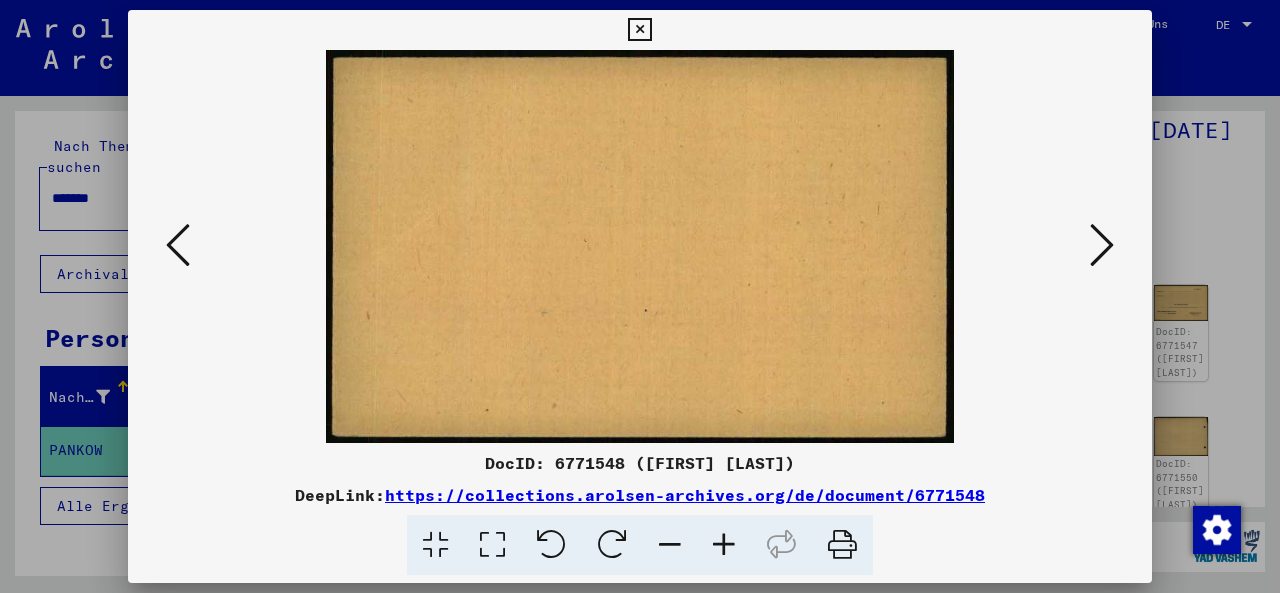 click at bounding box center (1102, 245) 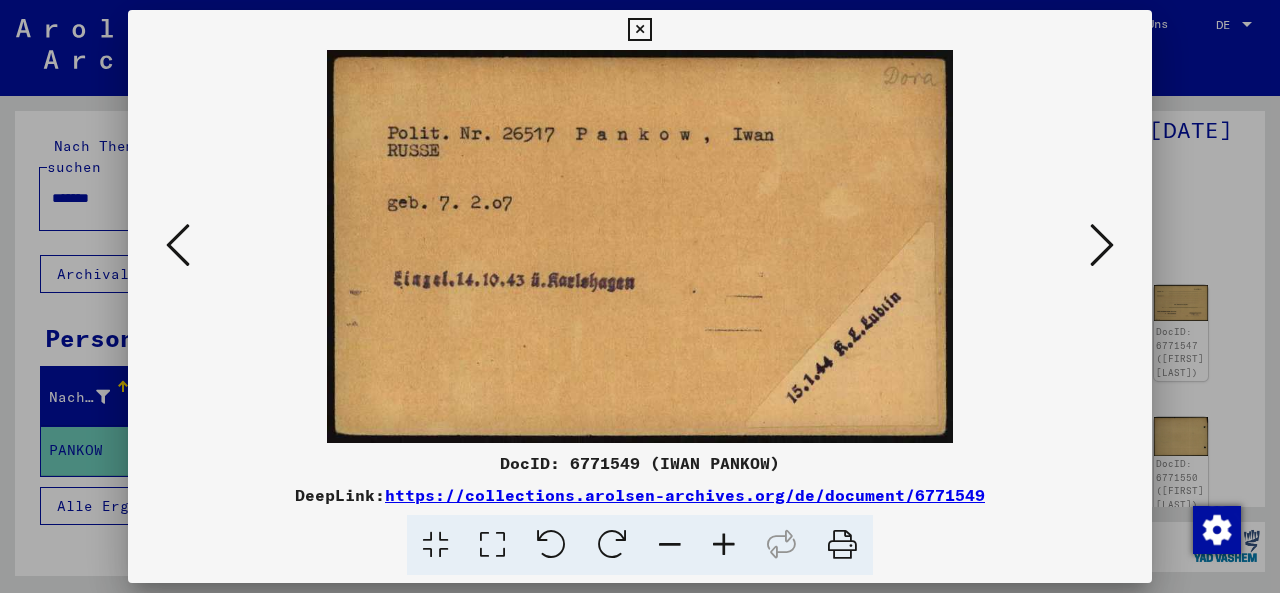 click at bounding box center (1102, 245) 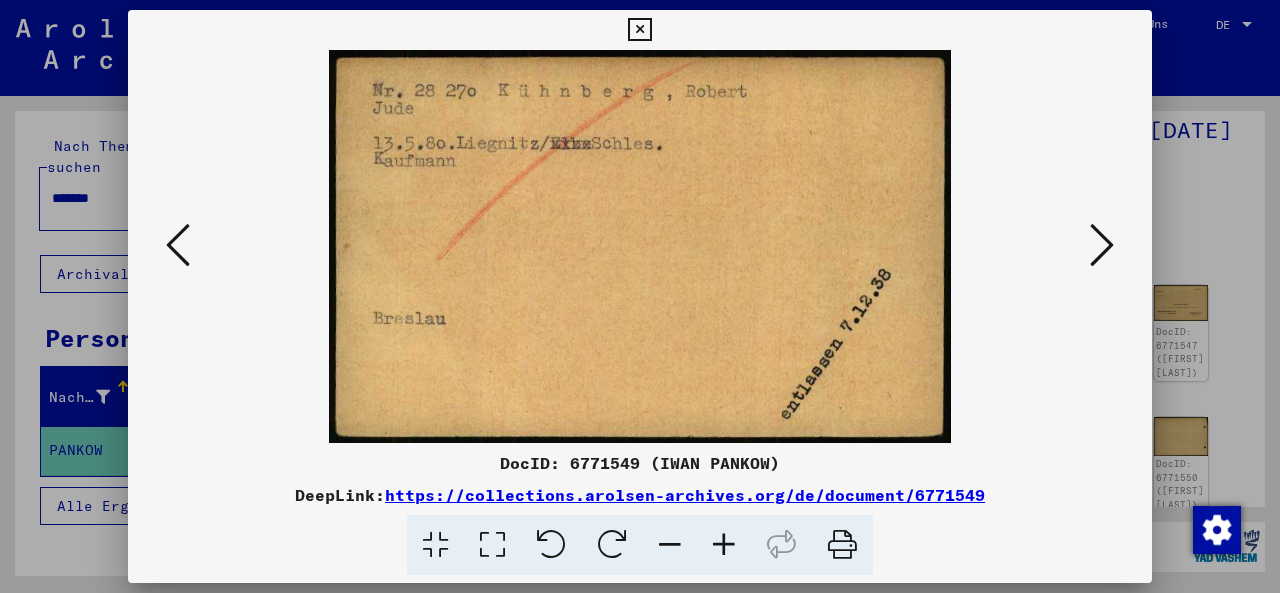 click at bounding box center [178, 245] 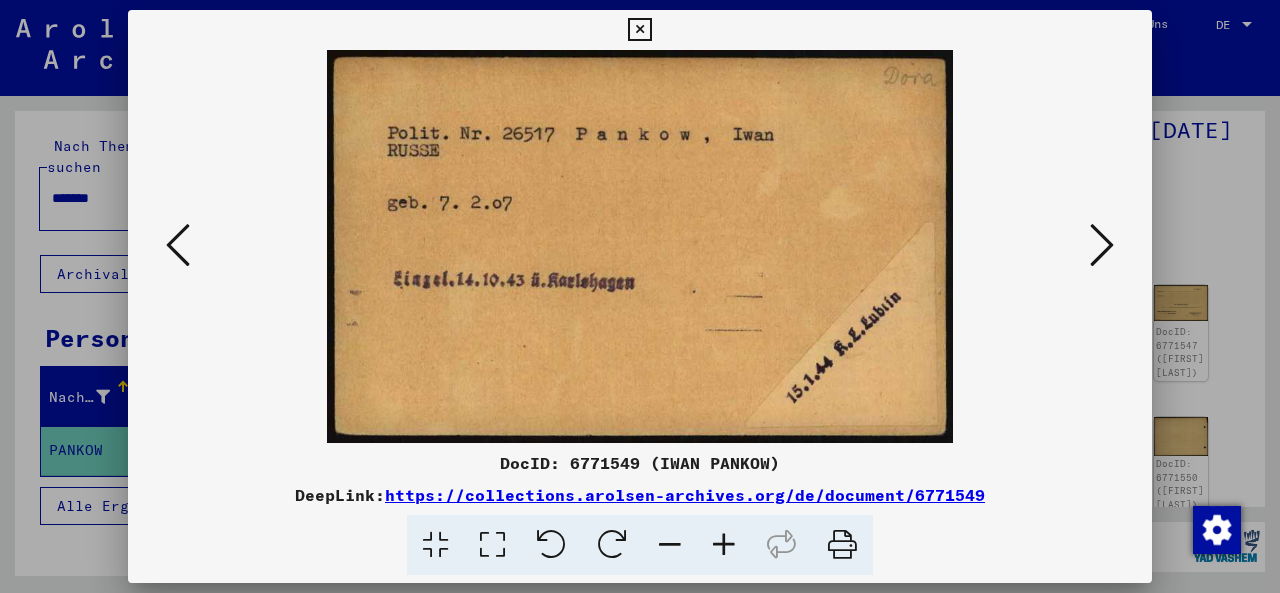 click at bounding box center [1102, 246] 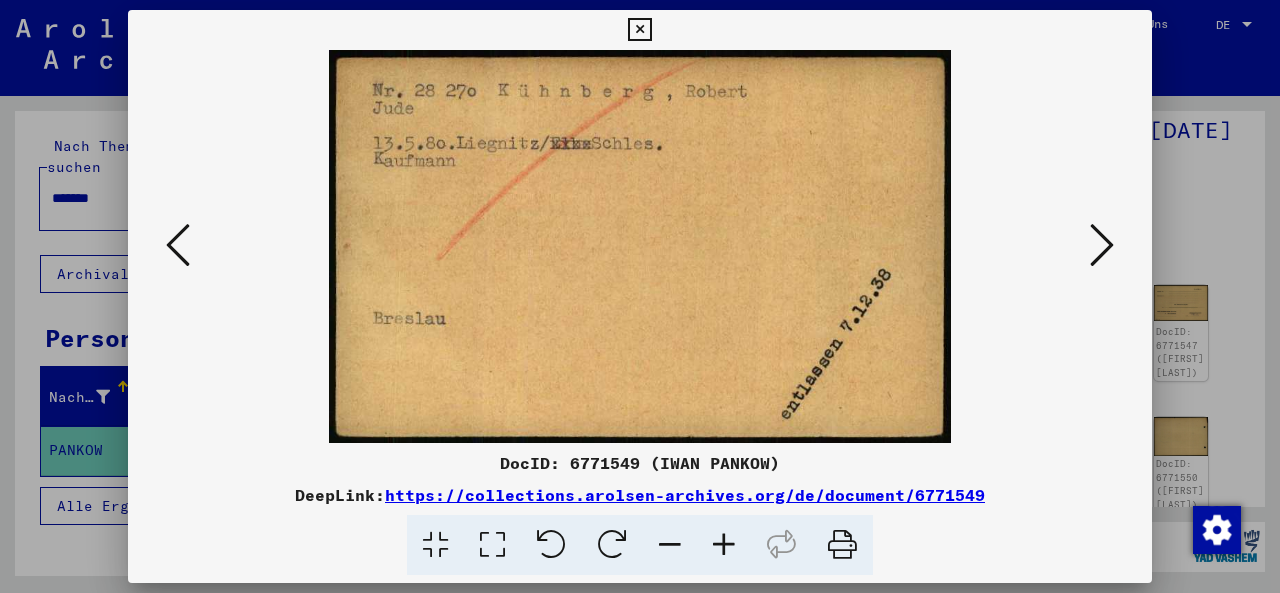 click at bounding box center [1102, 246] 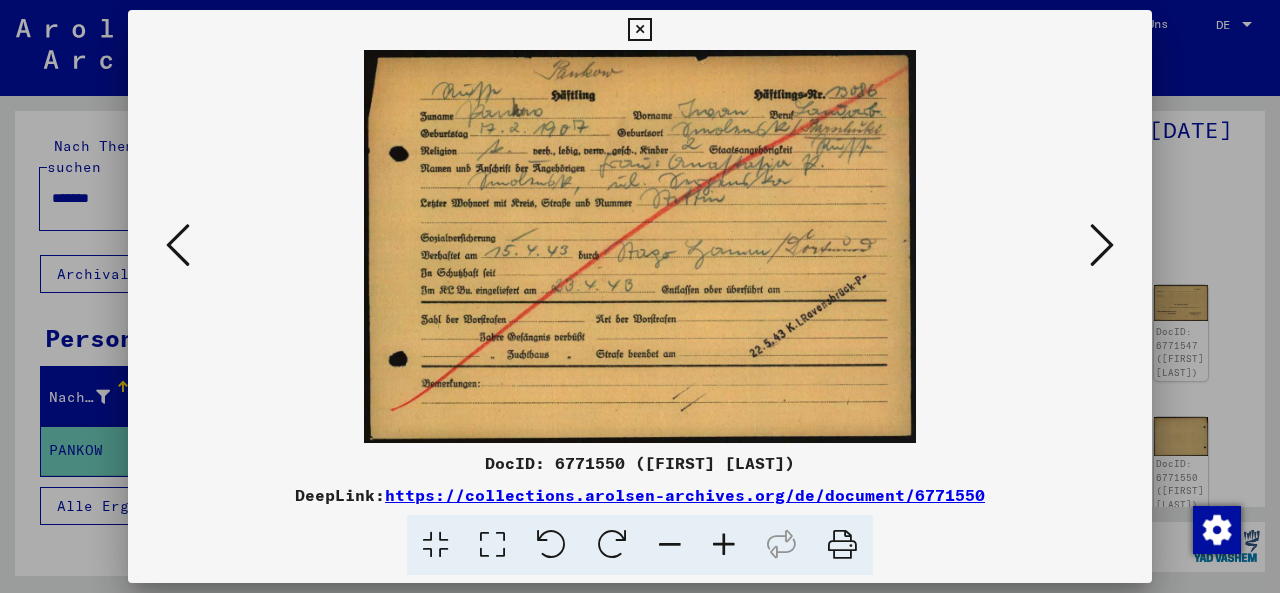 click at bounding box center [1102, 246] 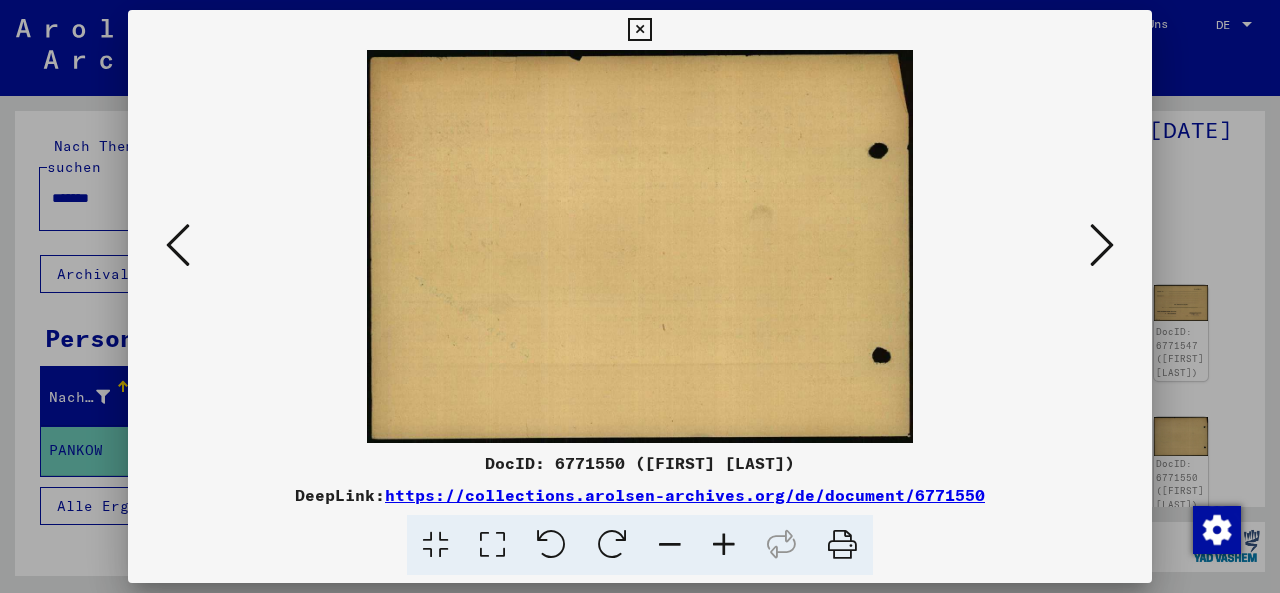 click at bounding box center [1102, 246] 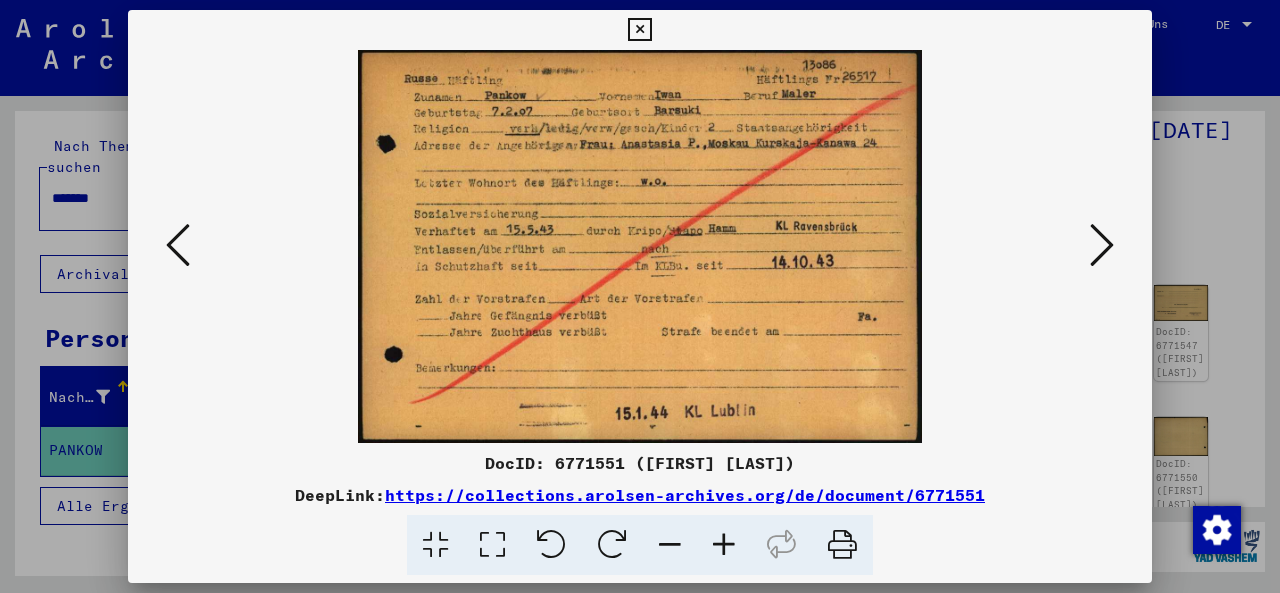 click at bounding box center (1102, 245) 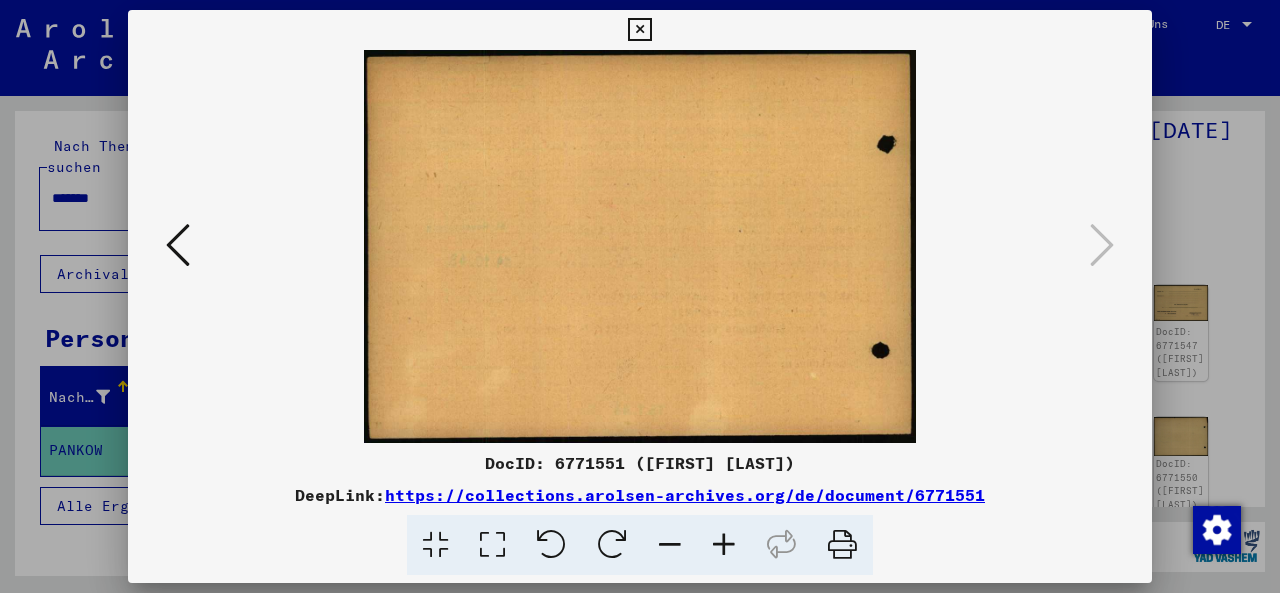 click at bounding box center (640, 246) 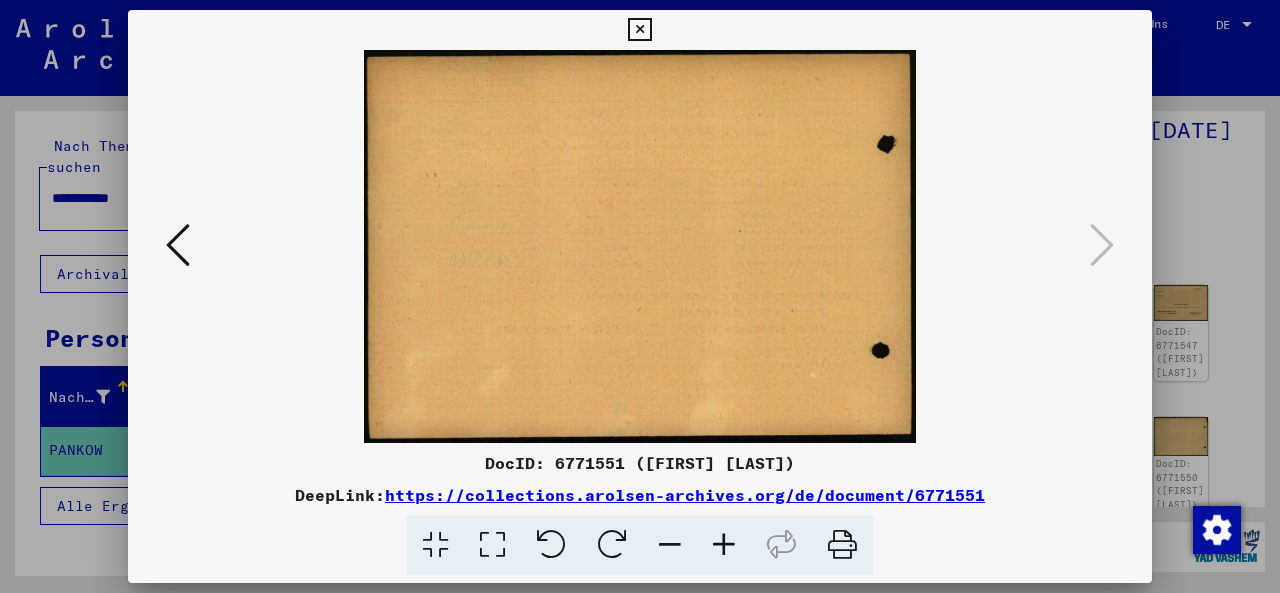 scroll, scrollTop: 0, scrollLeft: 0, axis: both 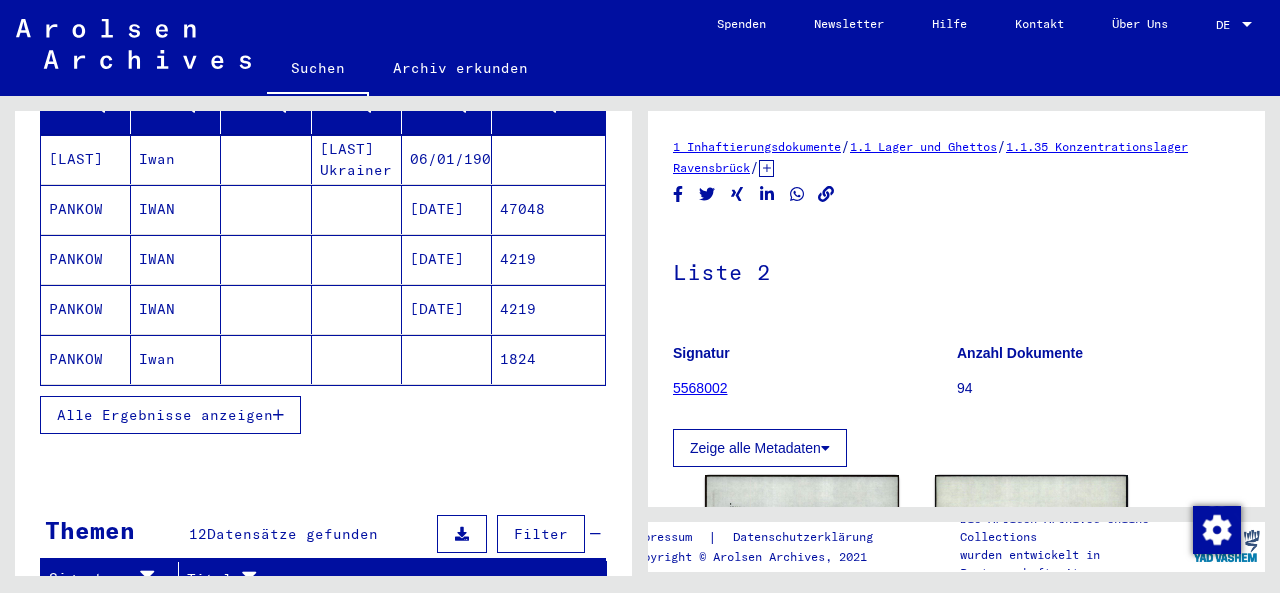click on "Alle Ergebnisse anzeigen" at bounding box center [170, 415] 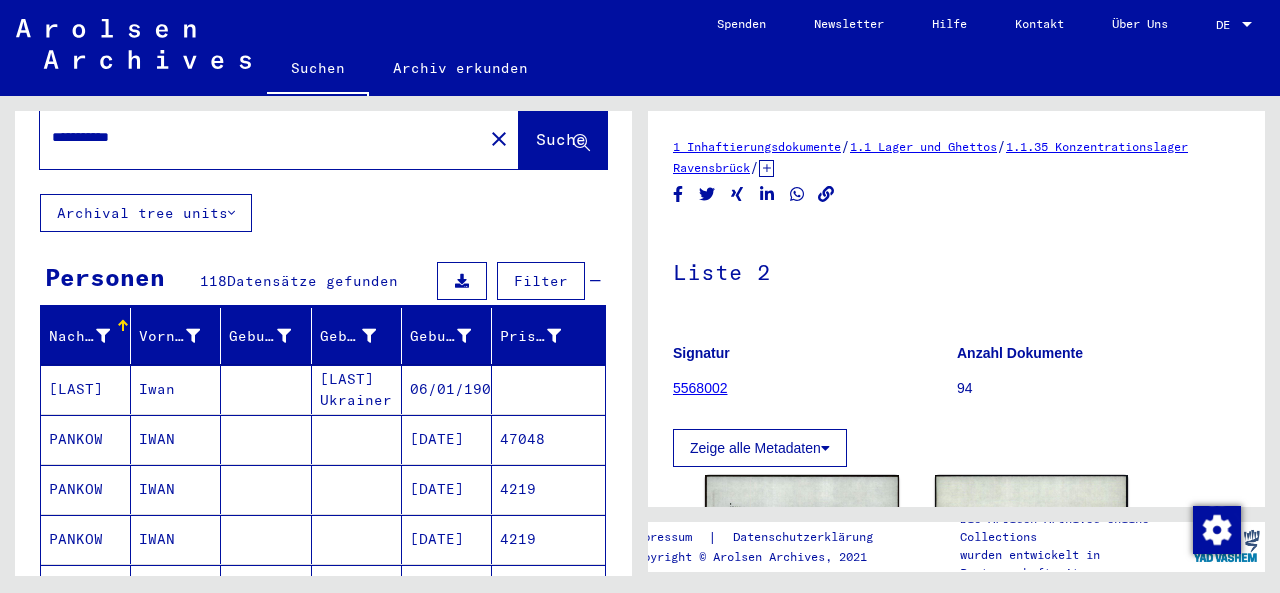scroll, scrollTop: 0, scrollLeft: 0, axis: both 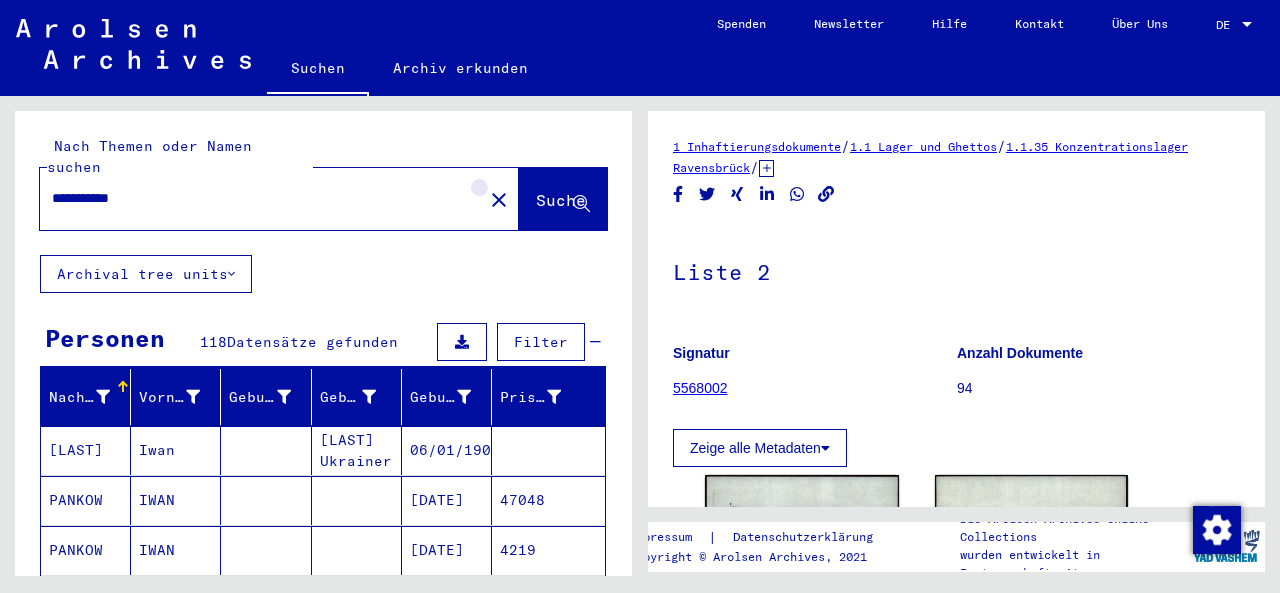 click on "close" 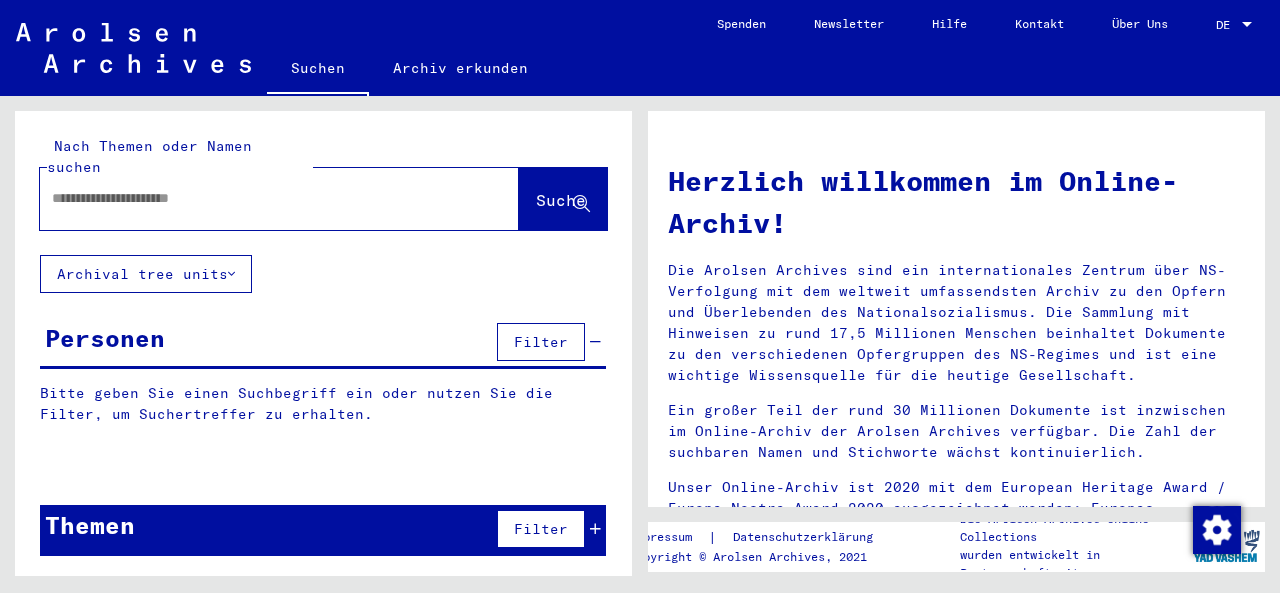 click at bounding box center [255, 198] 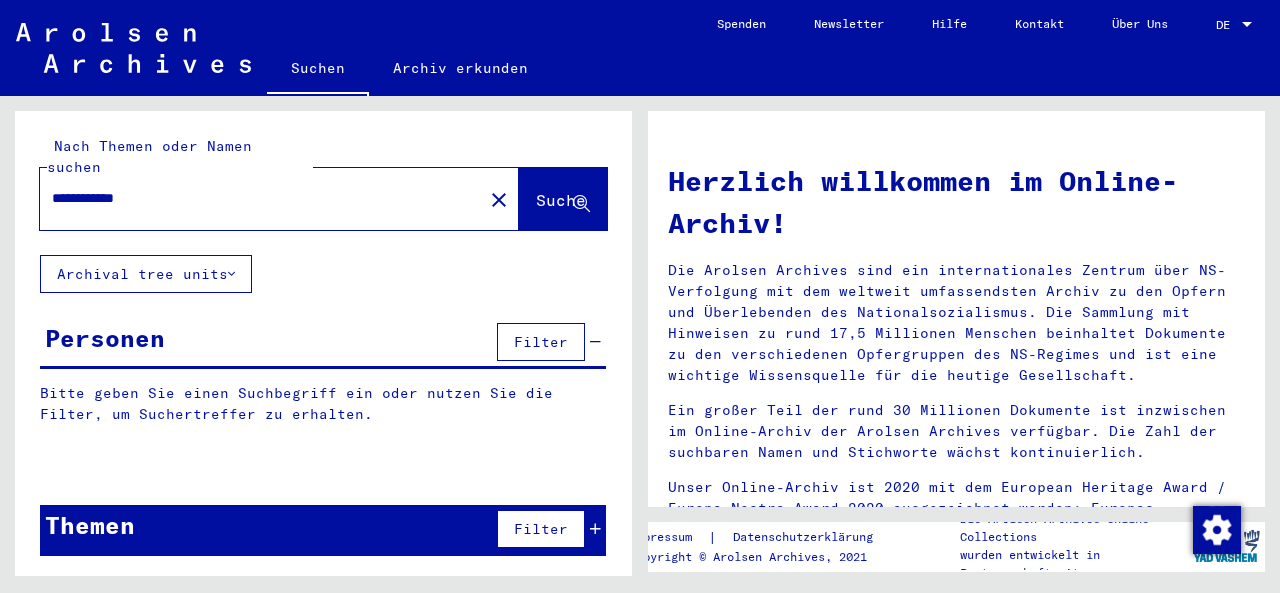 type on "**********" 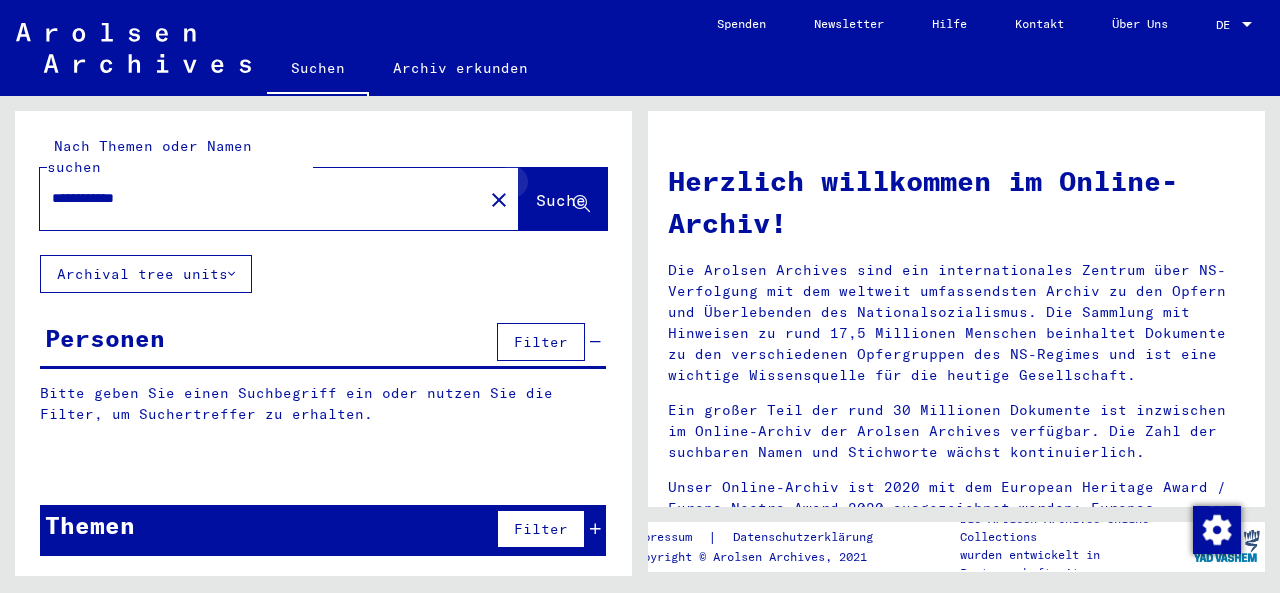 click 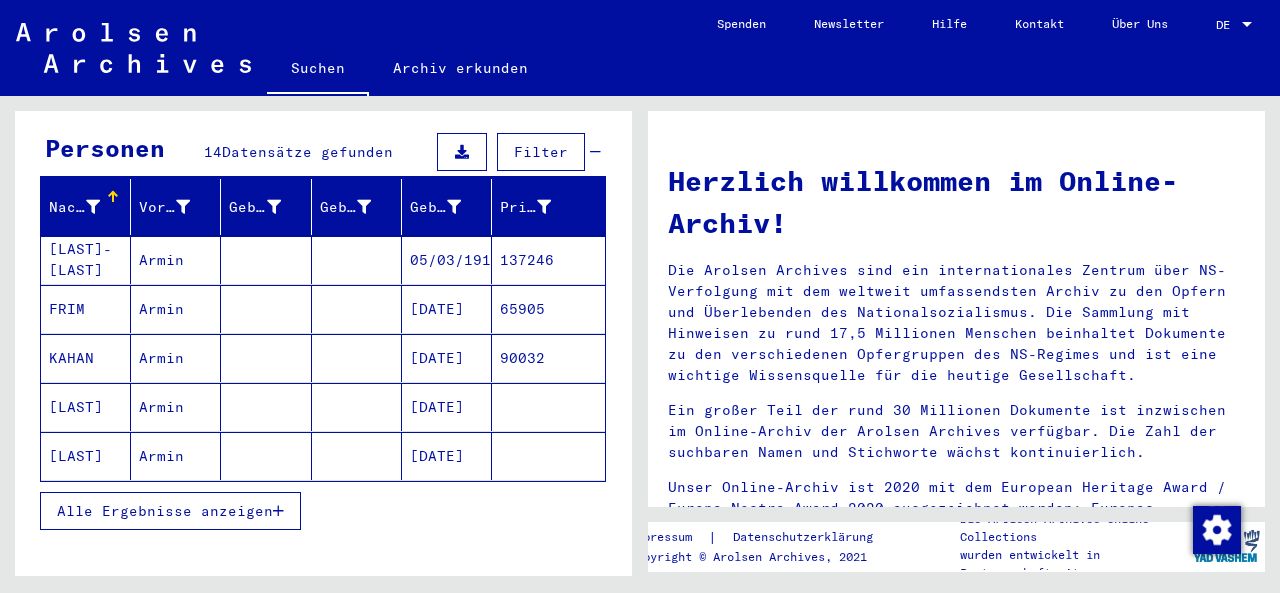 scroll, scrollTop: 192, scrollLeft: 0, axis: vertical 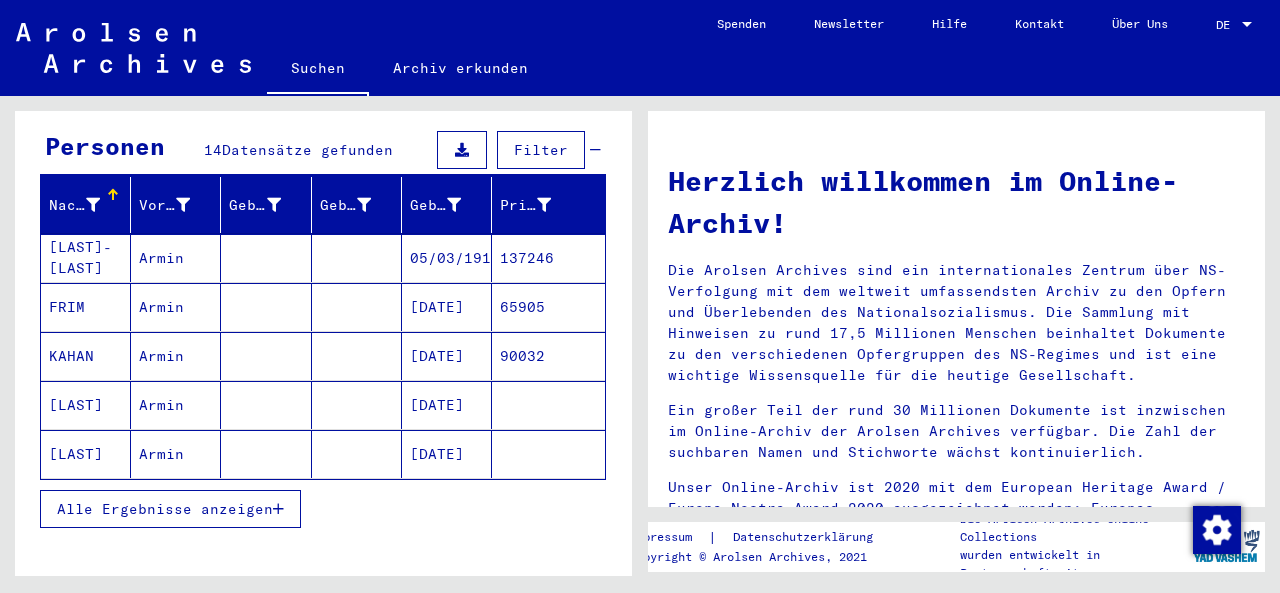 click at bounding box center [357, 356] 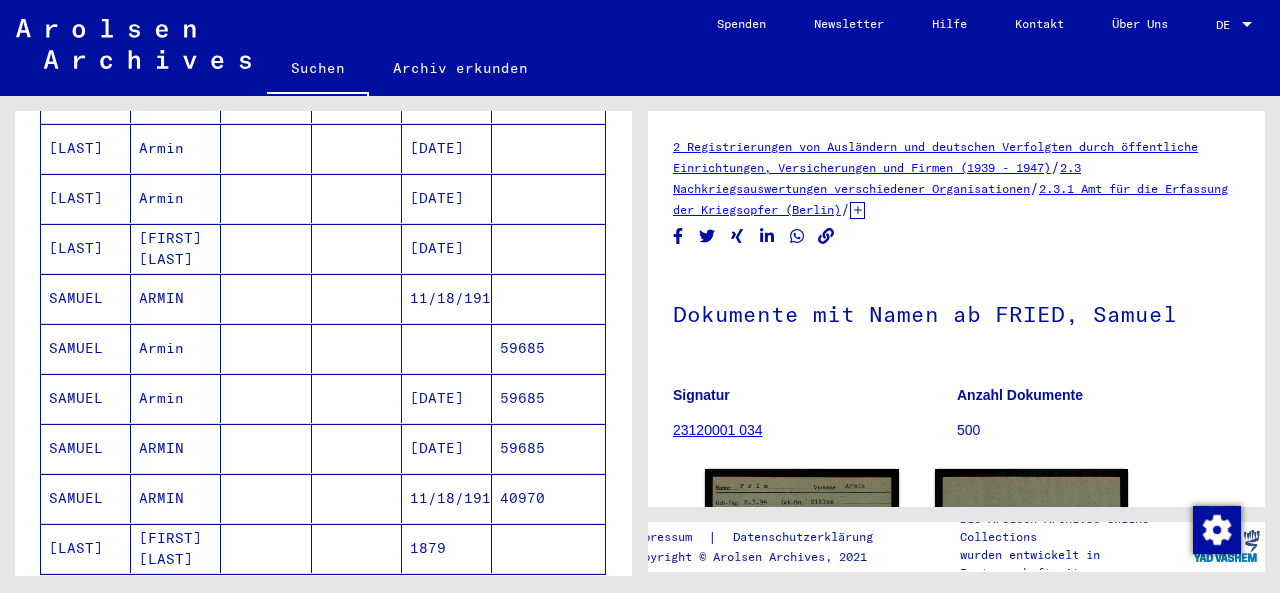 scroll, scrollTop: 560, scrollLeft: 0, axis: vertical 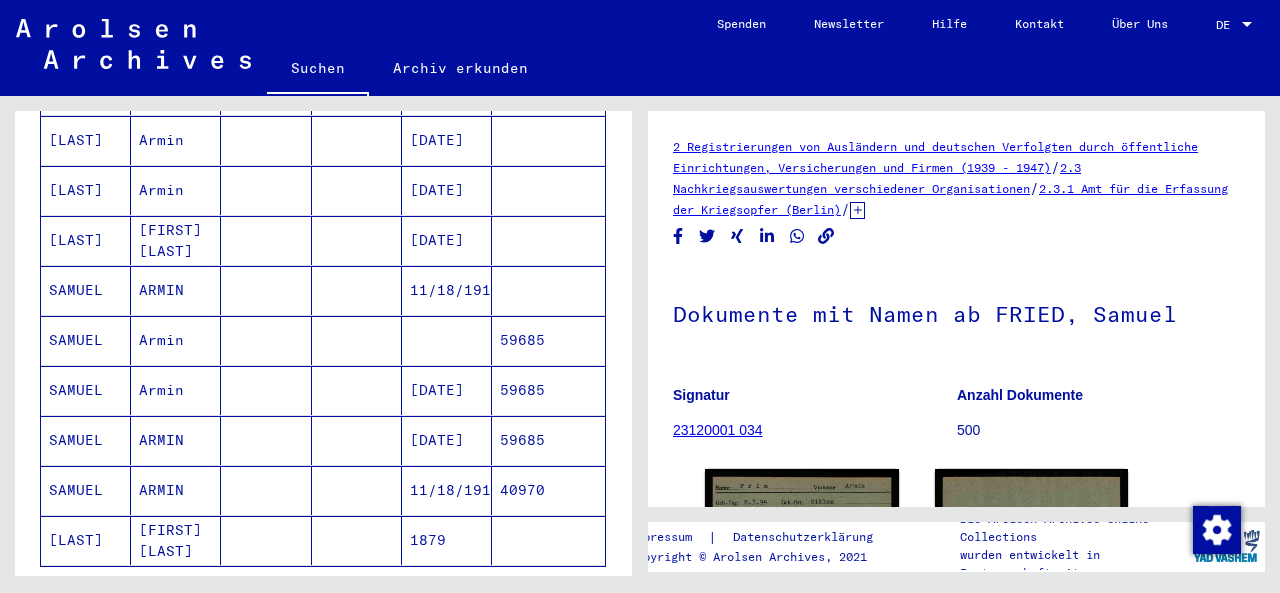 click at bounding box center [357, 440] 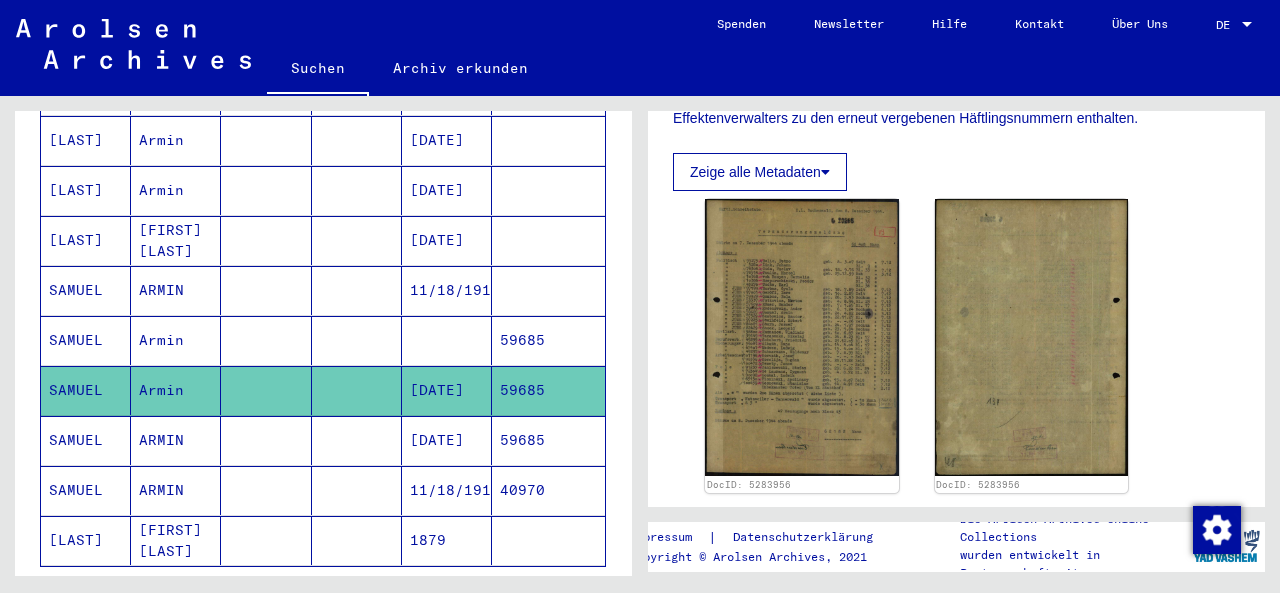 scroll, scrollTop: 476, scrollLeft: 0, axis: vertical 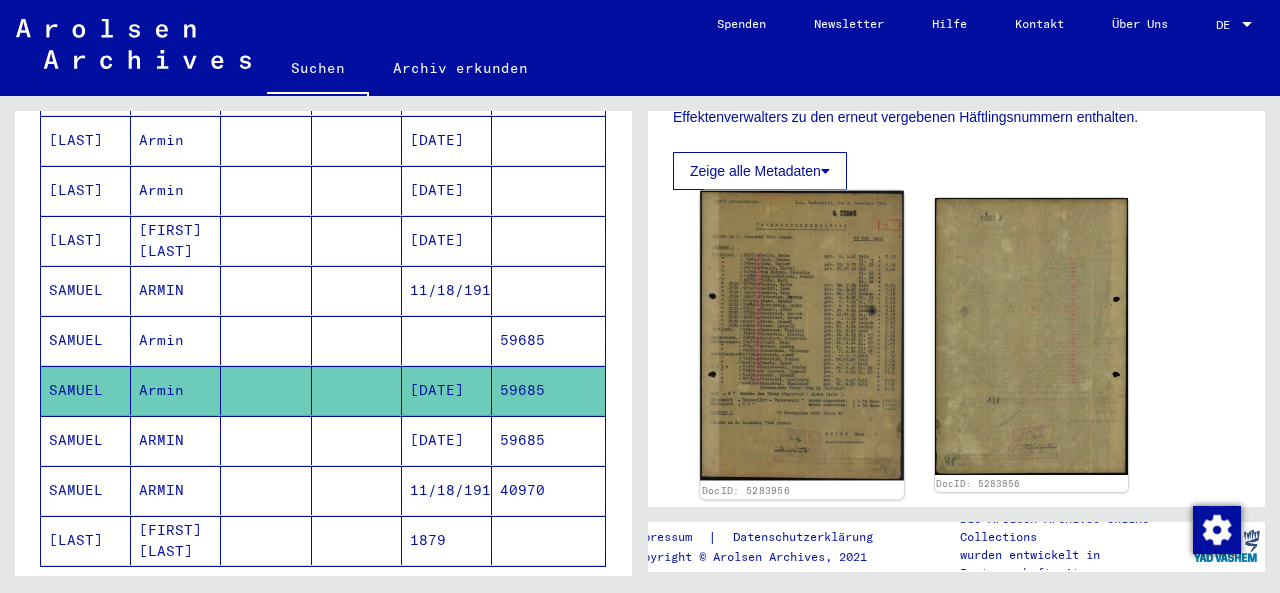 click 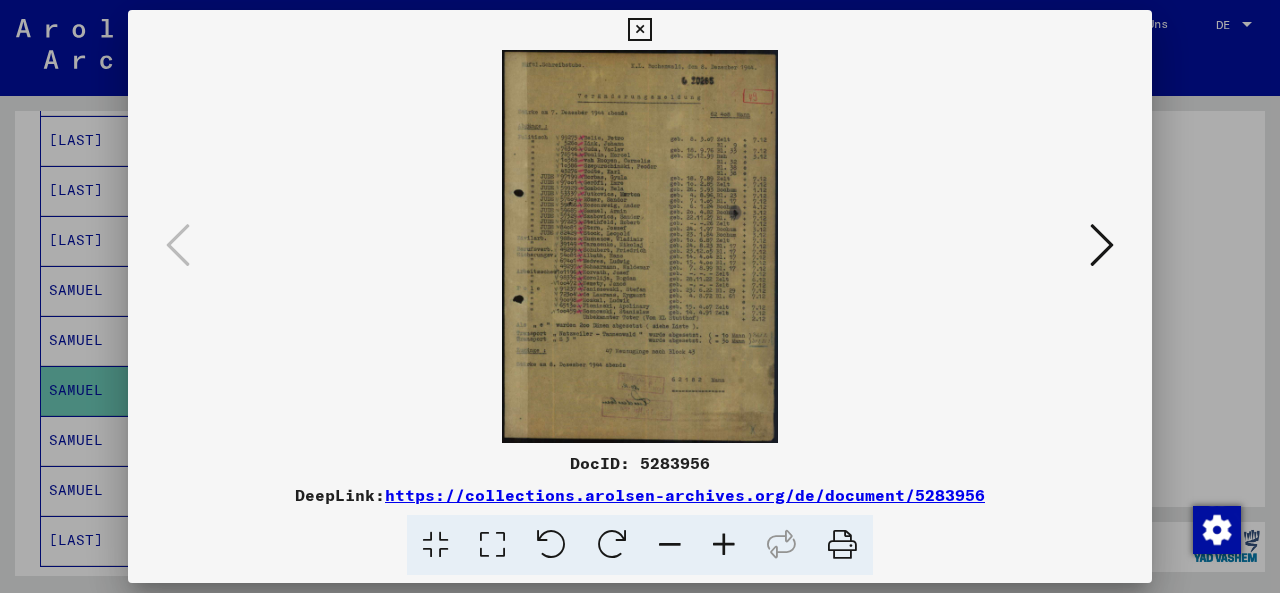 click at bounding box center [639, 30] 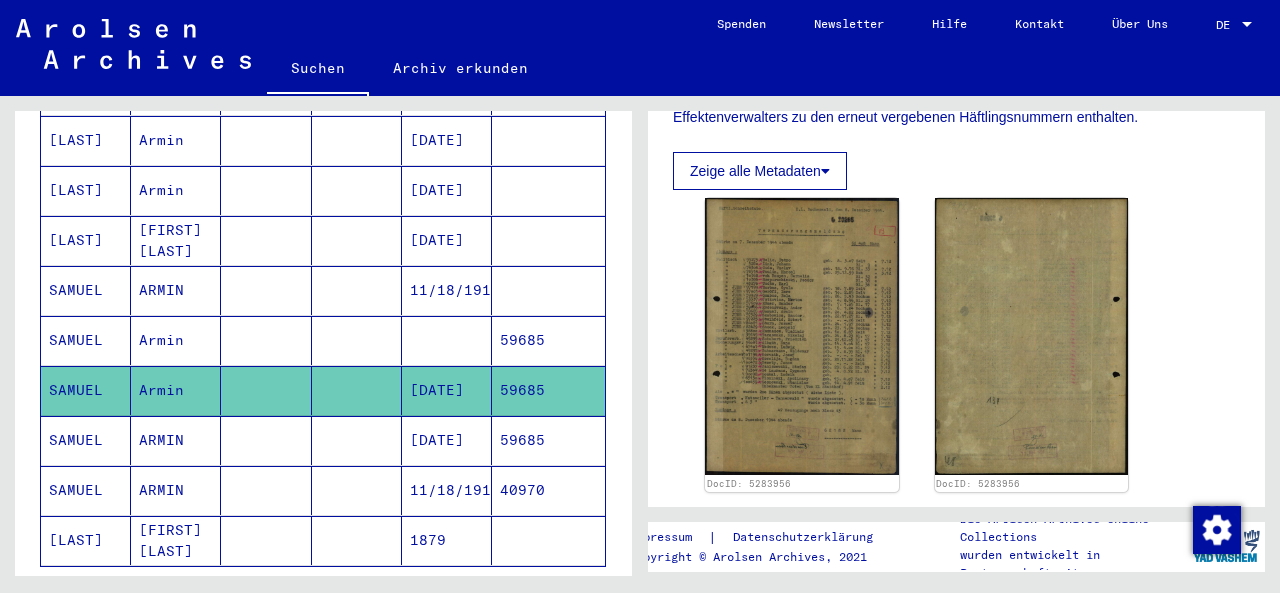 click at bounding box center [357, 490] 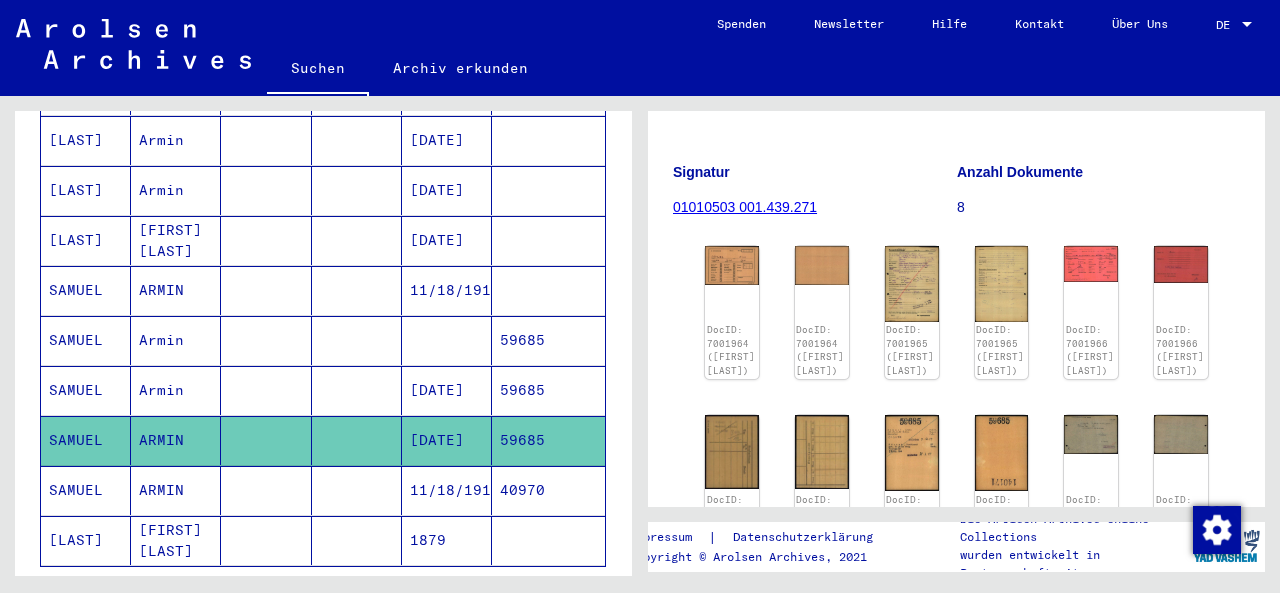 scroll, scrollTop: 215, scrollLeft: 0, axis: vertical 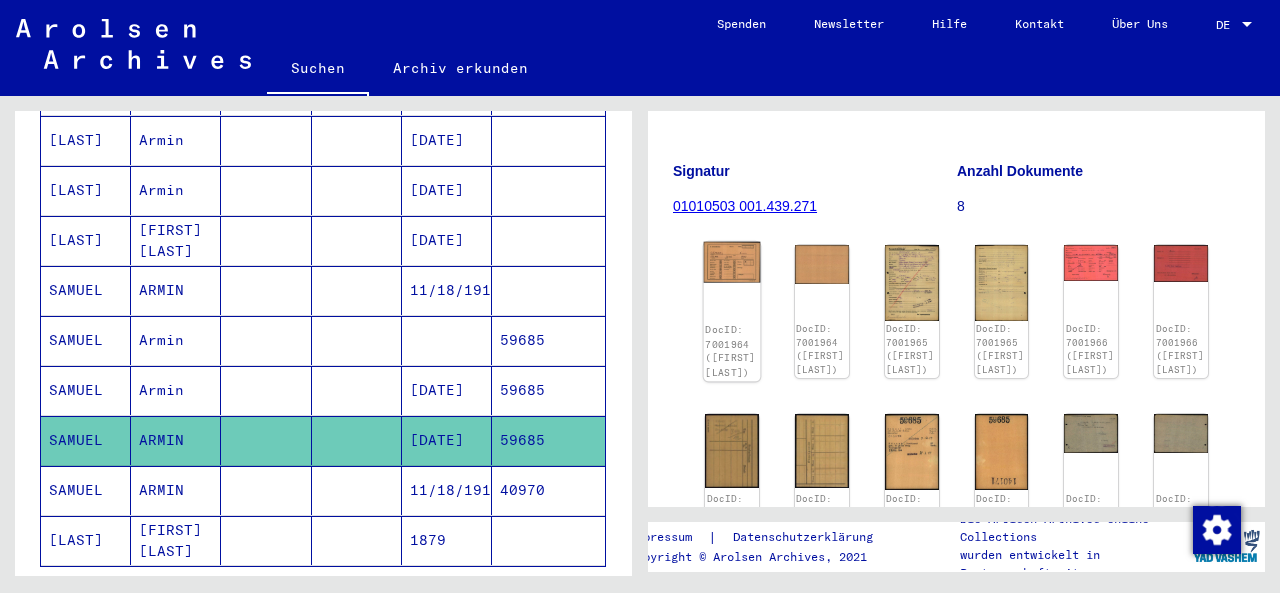 click 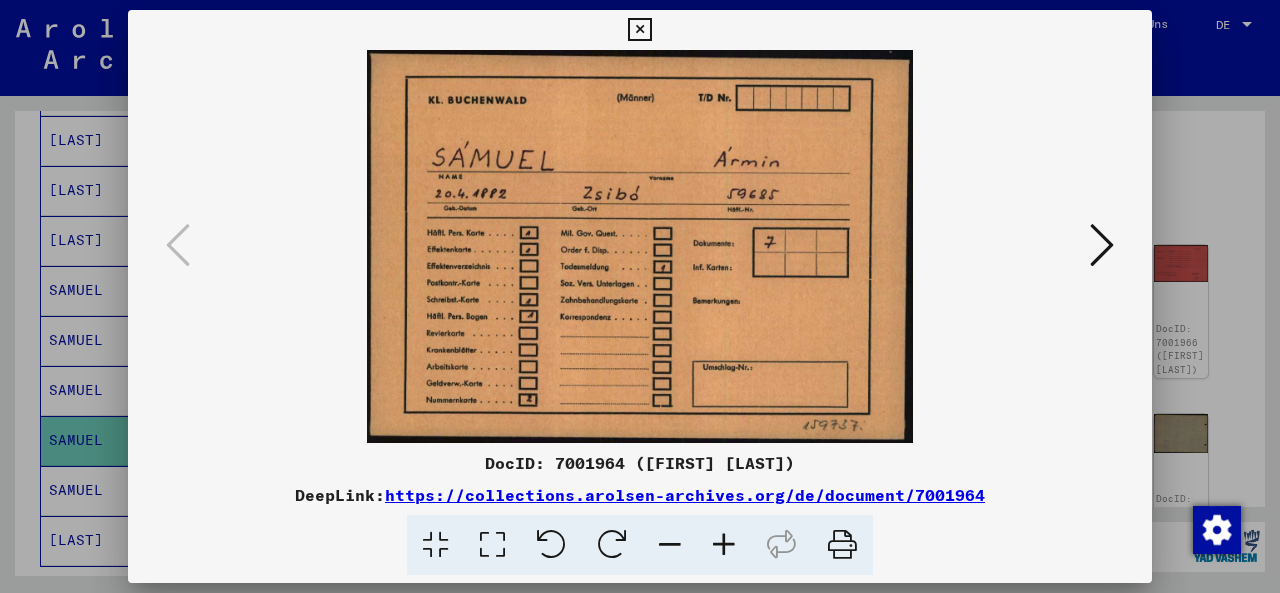 click at bounding box center [1102, 245] 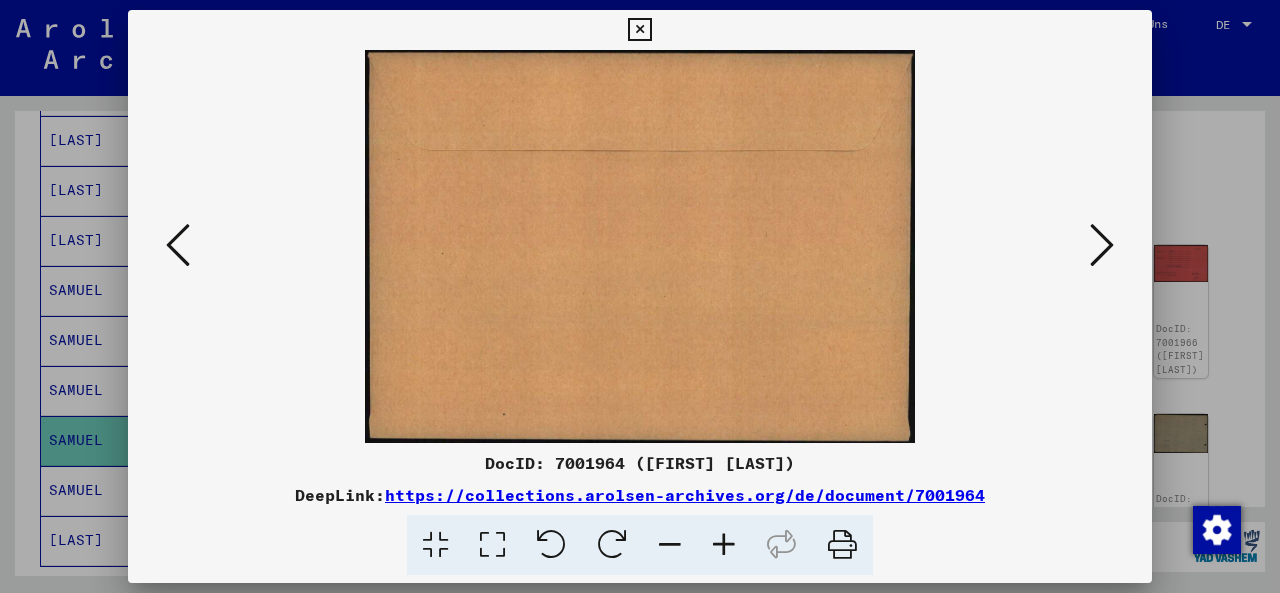 click at bounding box center [1102, 245] 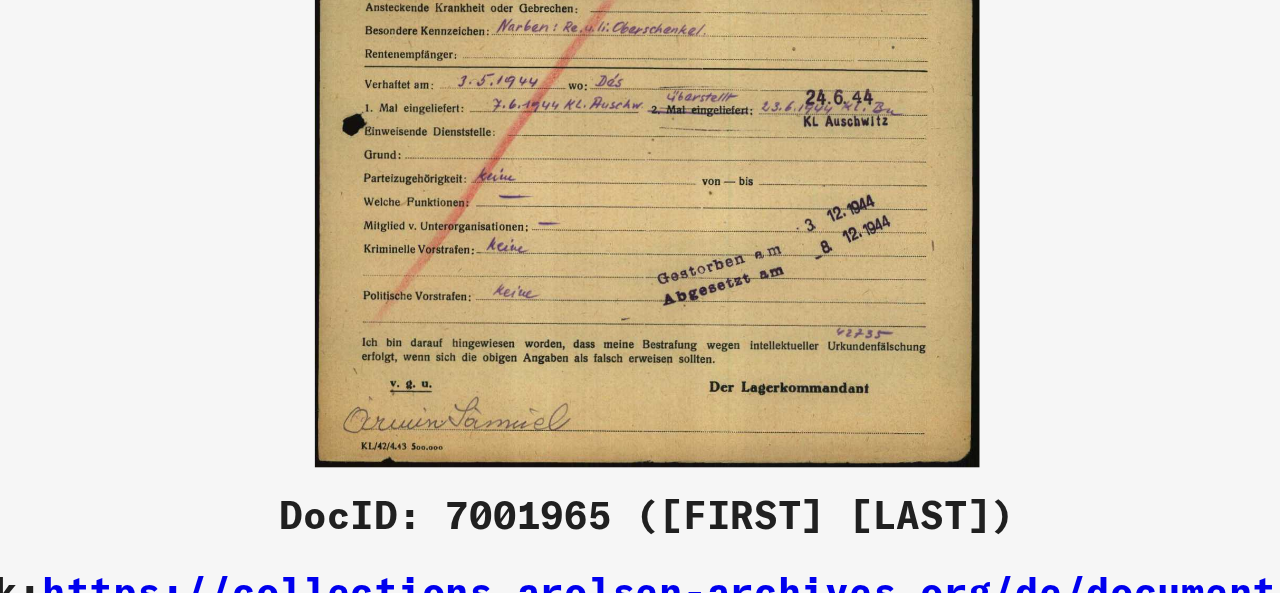 scroll, scrollTop: 0, scrollLeft: 0, axis: both 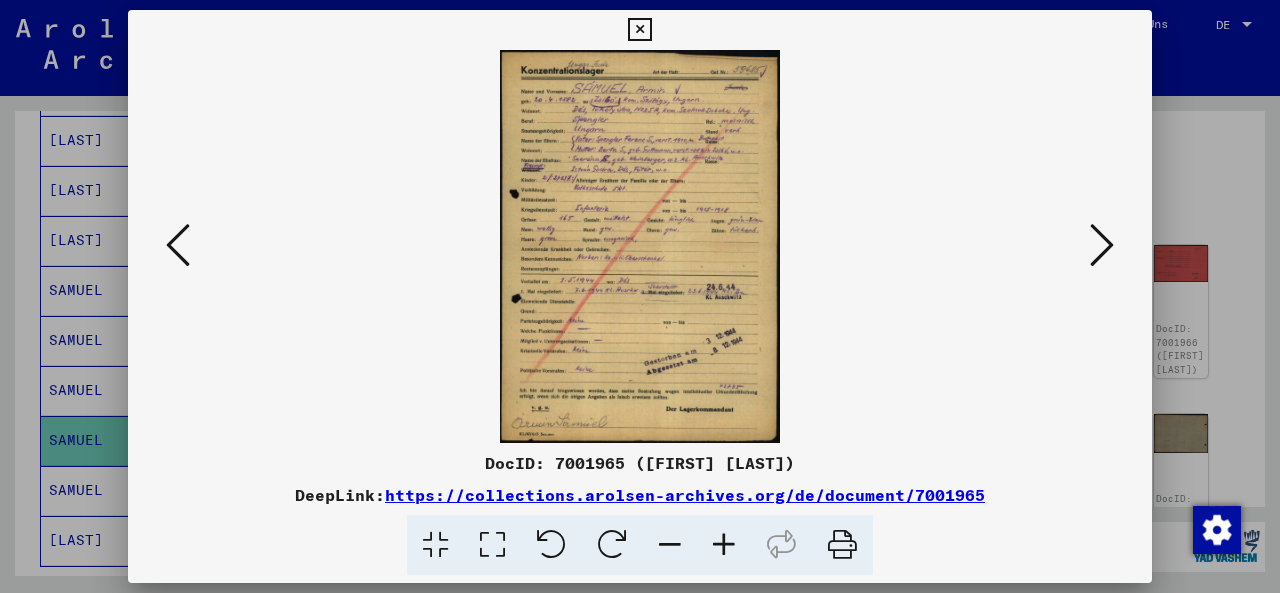 click at bounding box center (1102, 245) 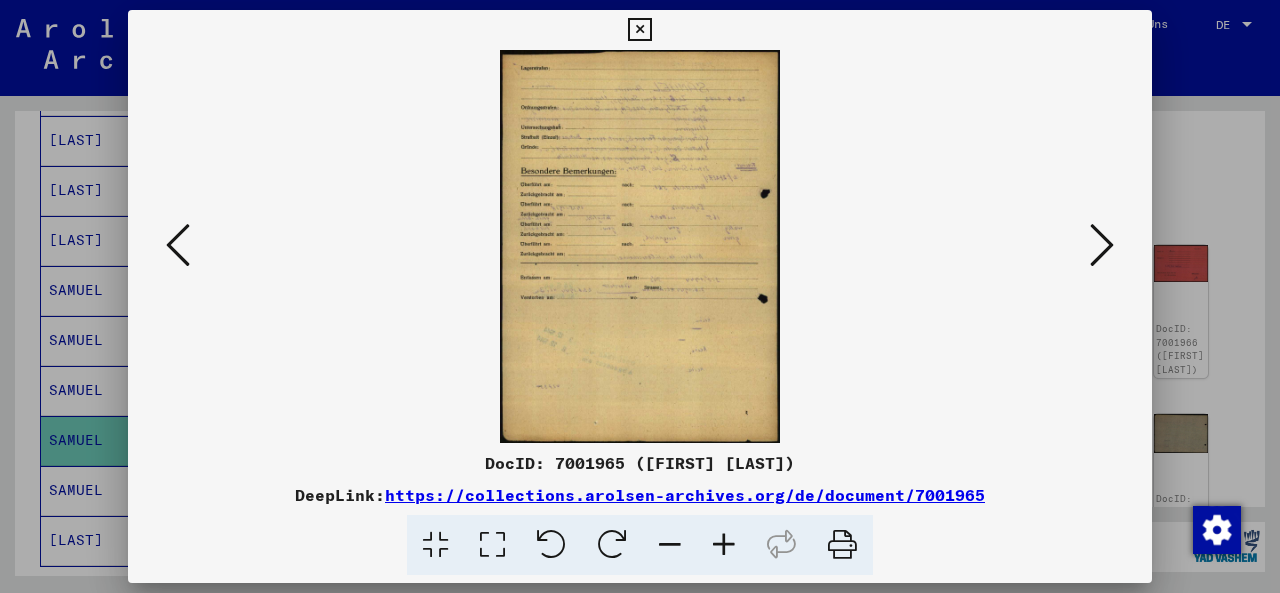 click at bounding box center [1102, 245] 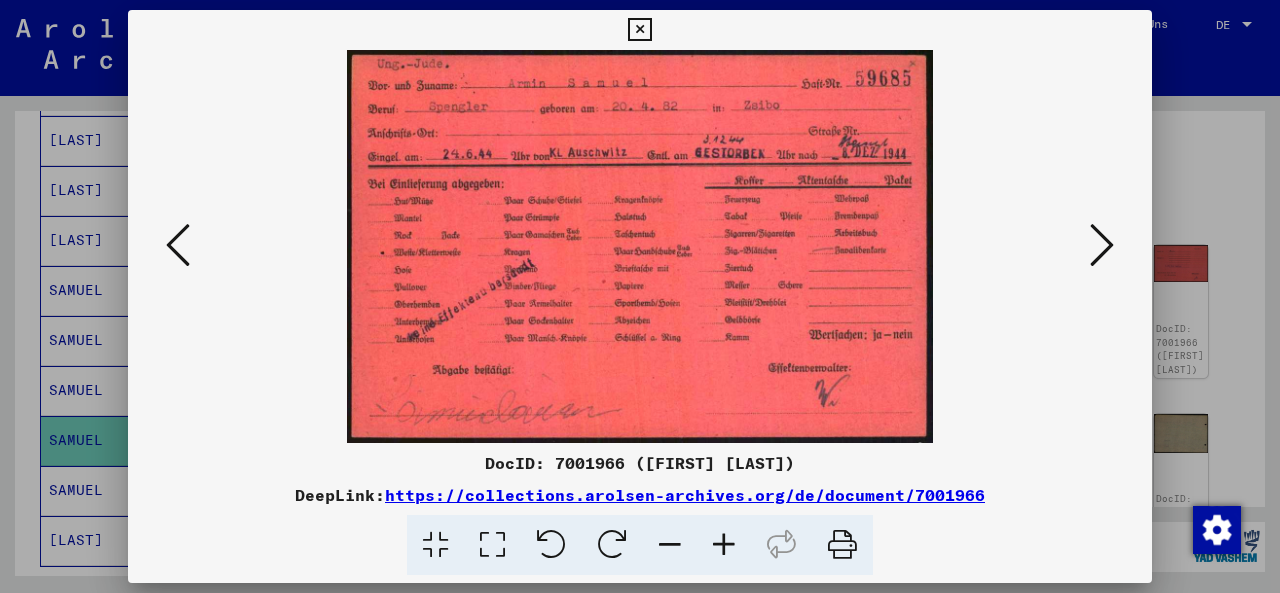 click at bounding box center [178, 245] 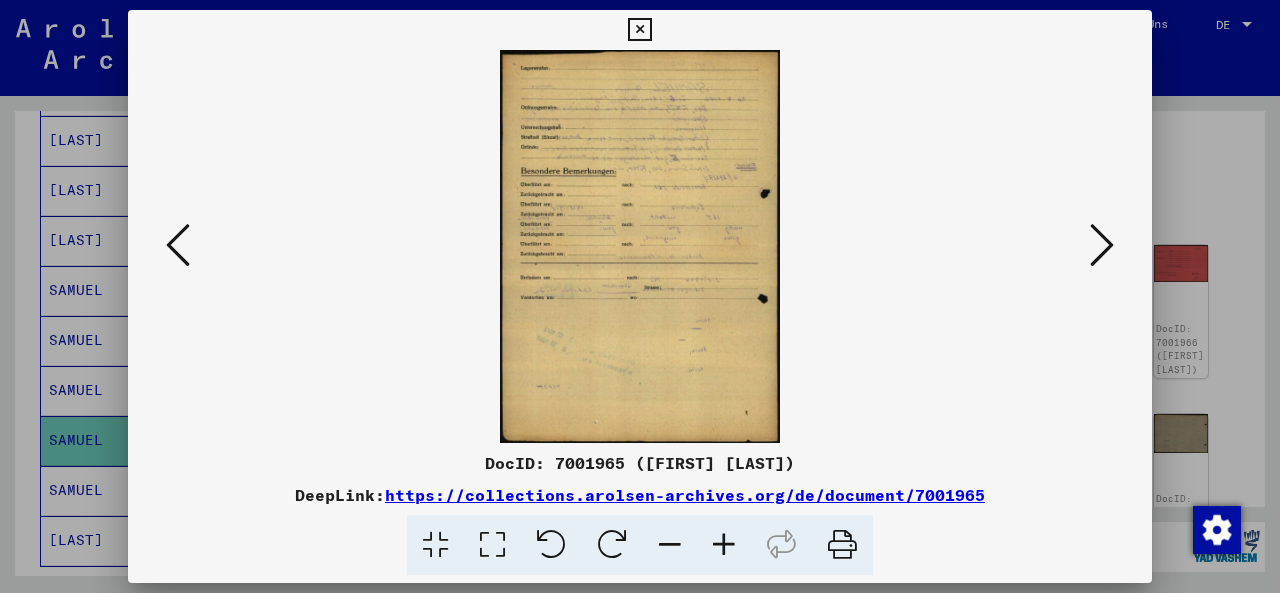 click at bounding box center (1102, 245) 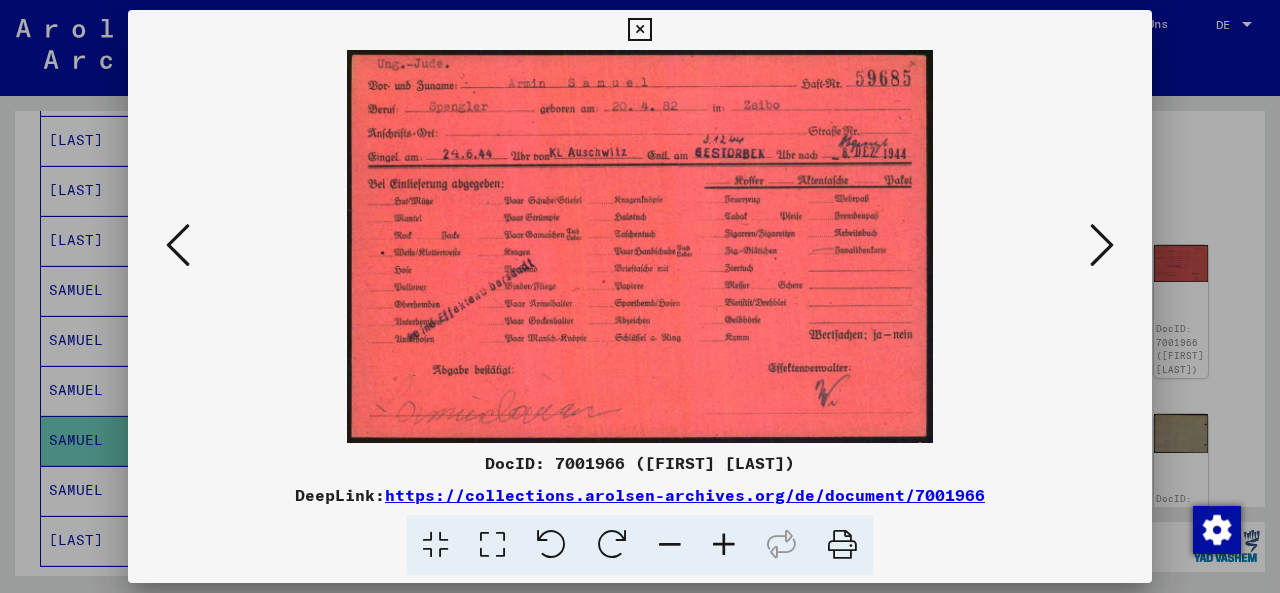 click at bounding box center (1102, 245) 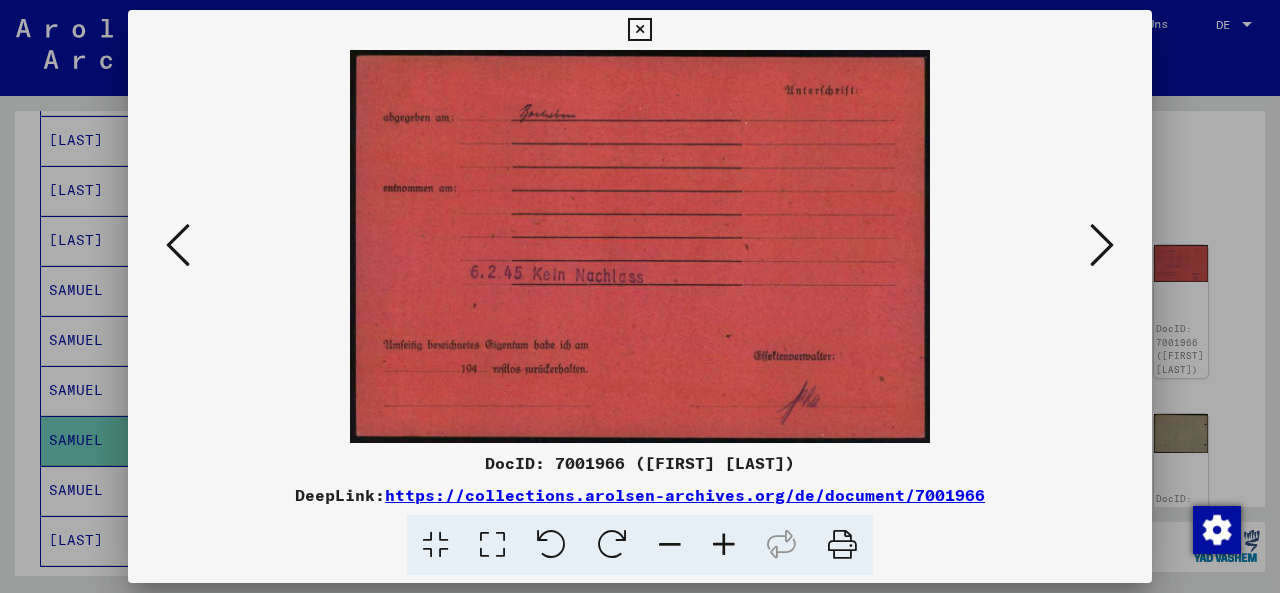 click at bounding box center [178, 245] 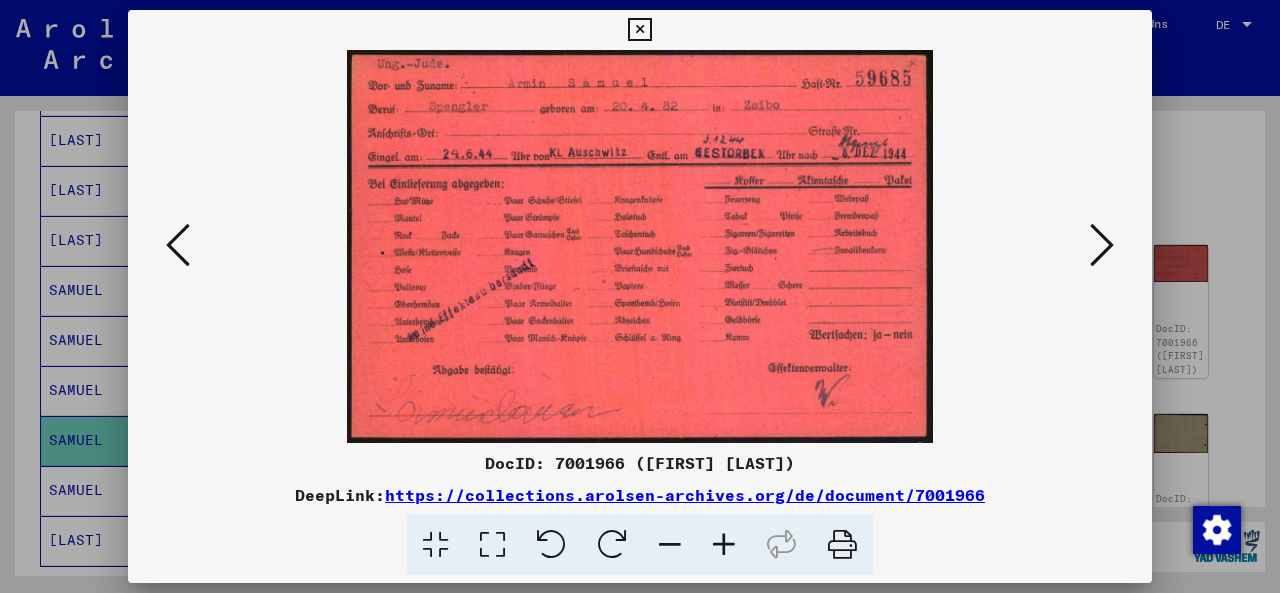 click at bounding box center [1102, 245] 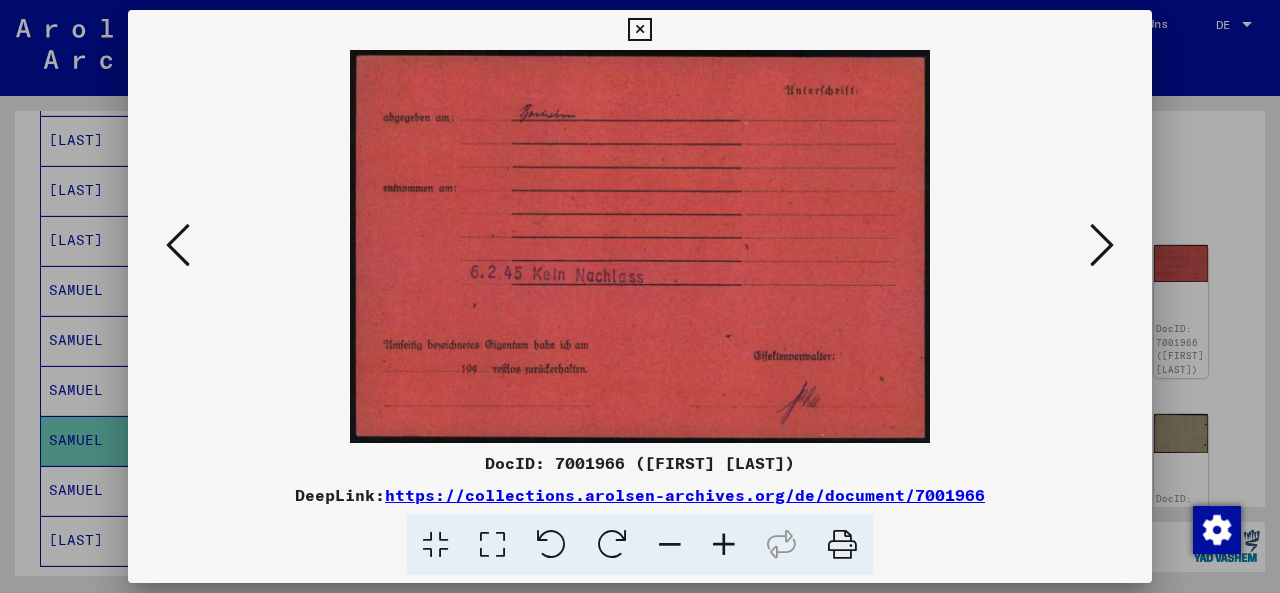 click at bounding box center (1102, 245) 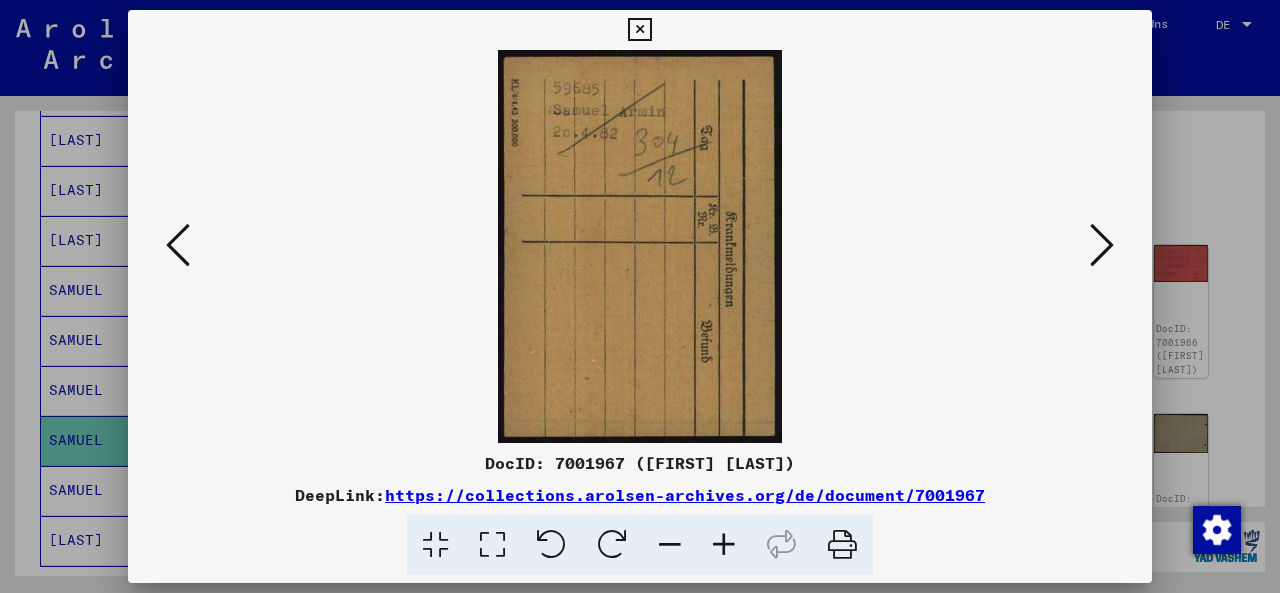 click at bounding box center (1102, 245) 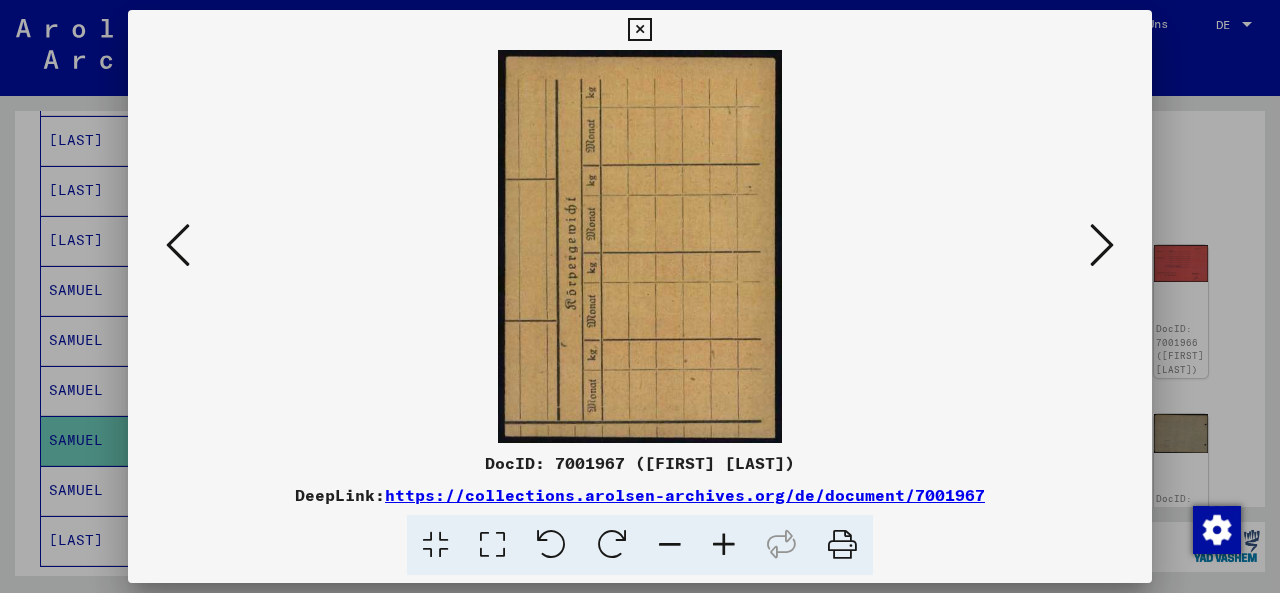 click at bounding box center (1102, 245) 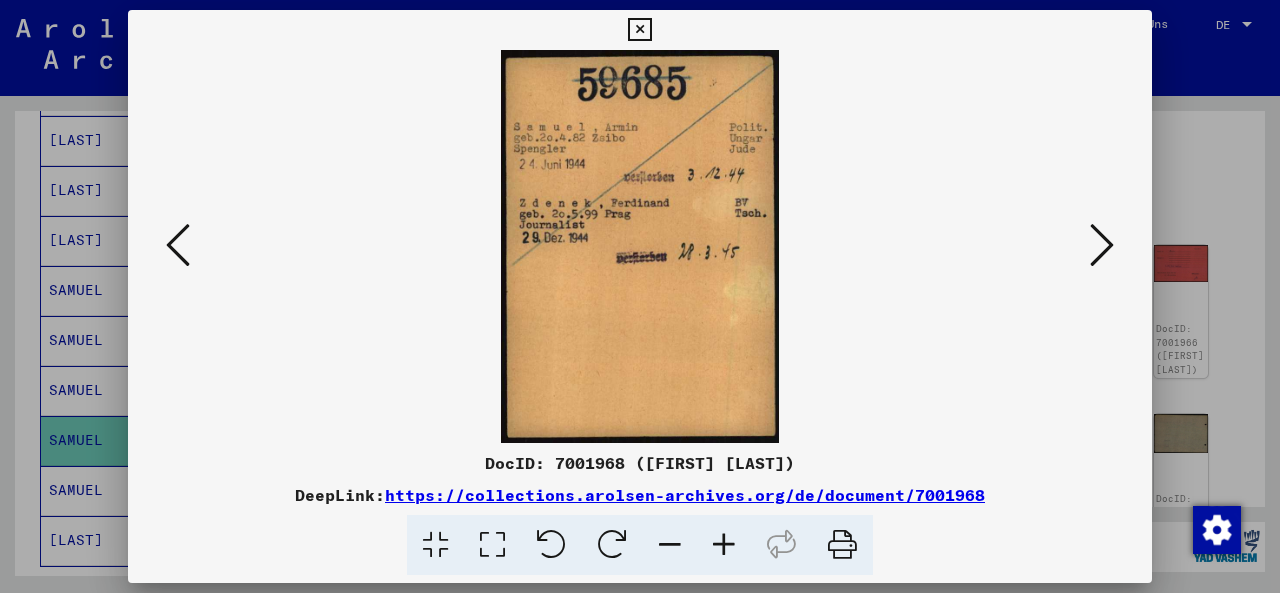 click at bounding box center (1102, 245) 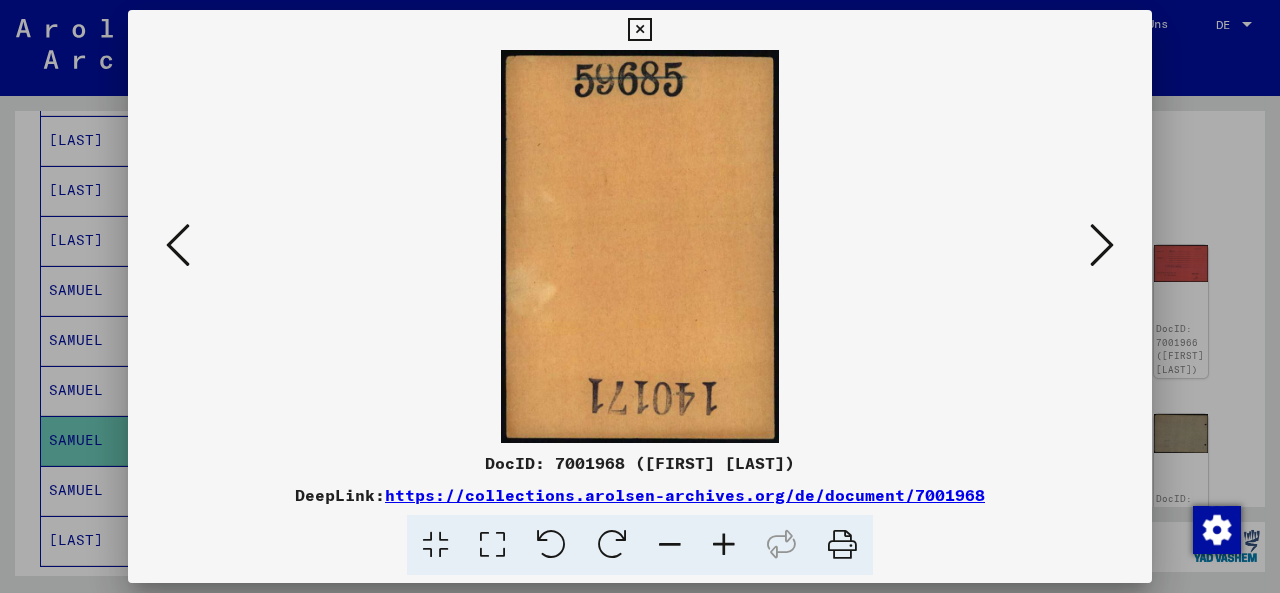 click at bounding box center [1102, 245] 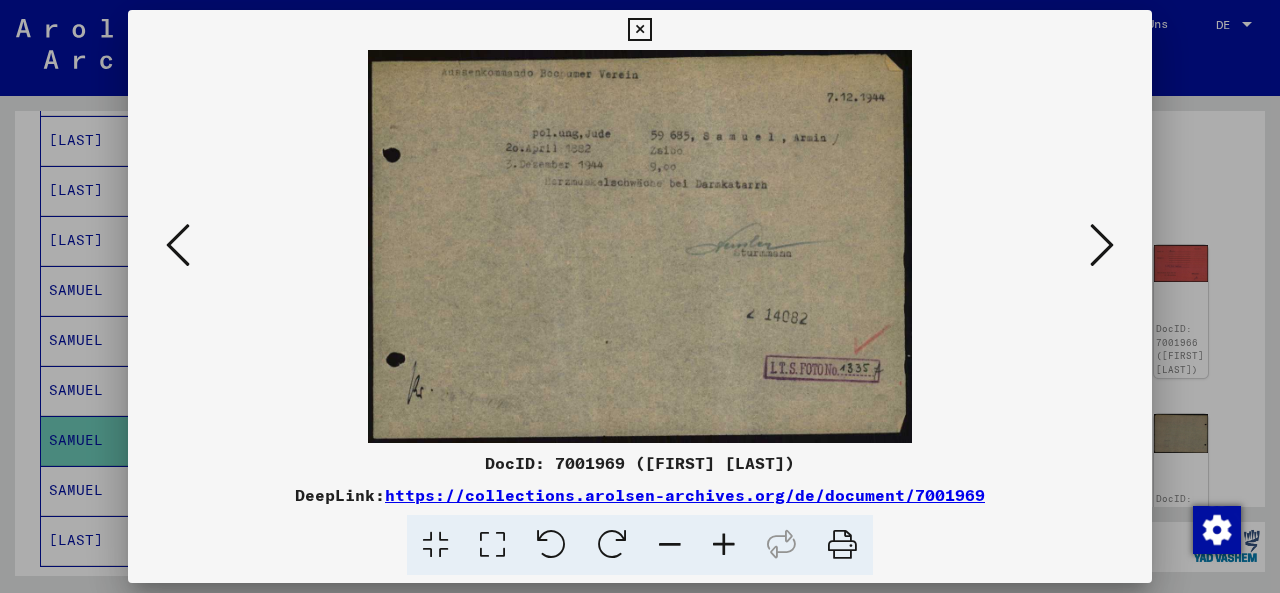 click at bounding box center [1102, 245] 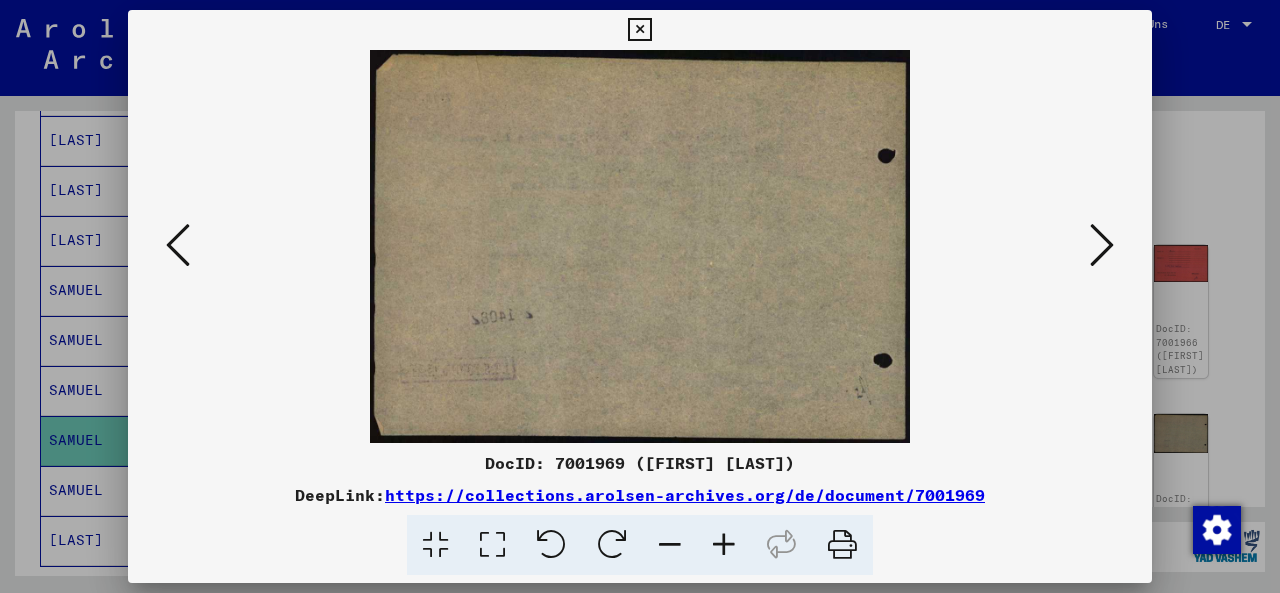 click at bounding box center [1102, 245] 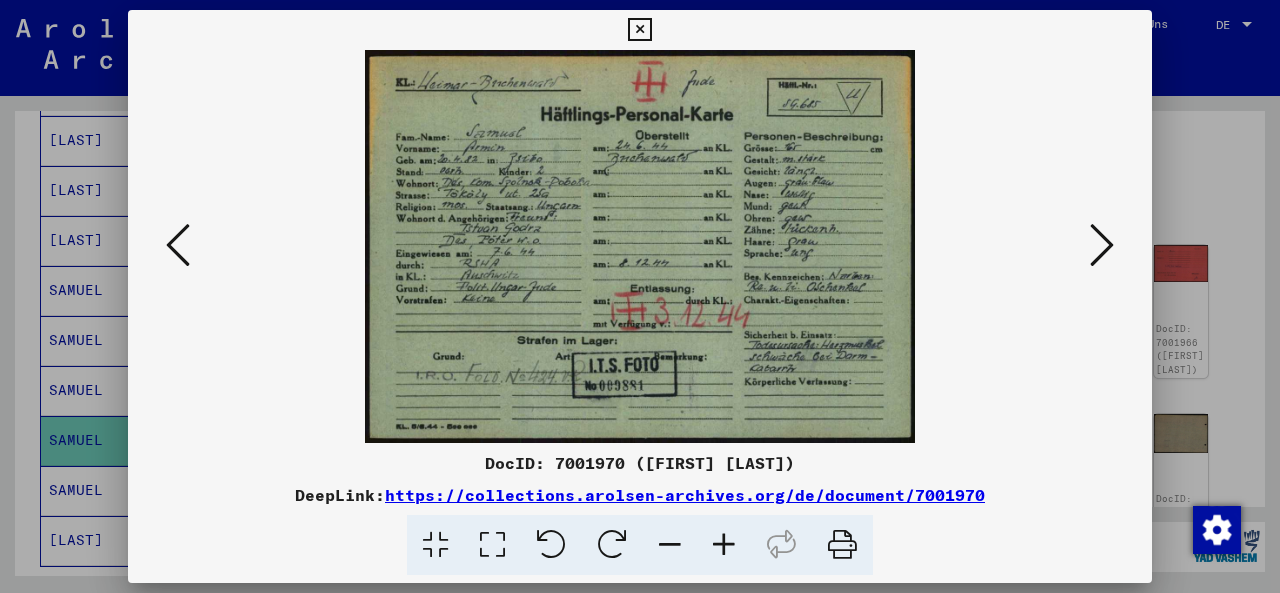 click at bounding box center [1102, 245] 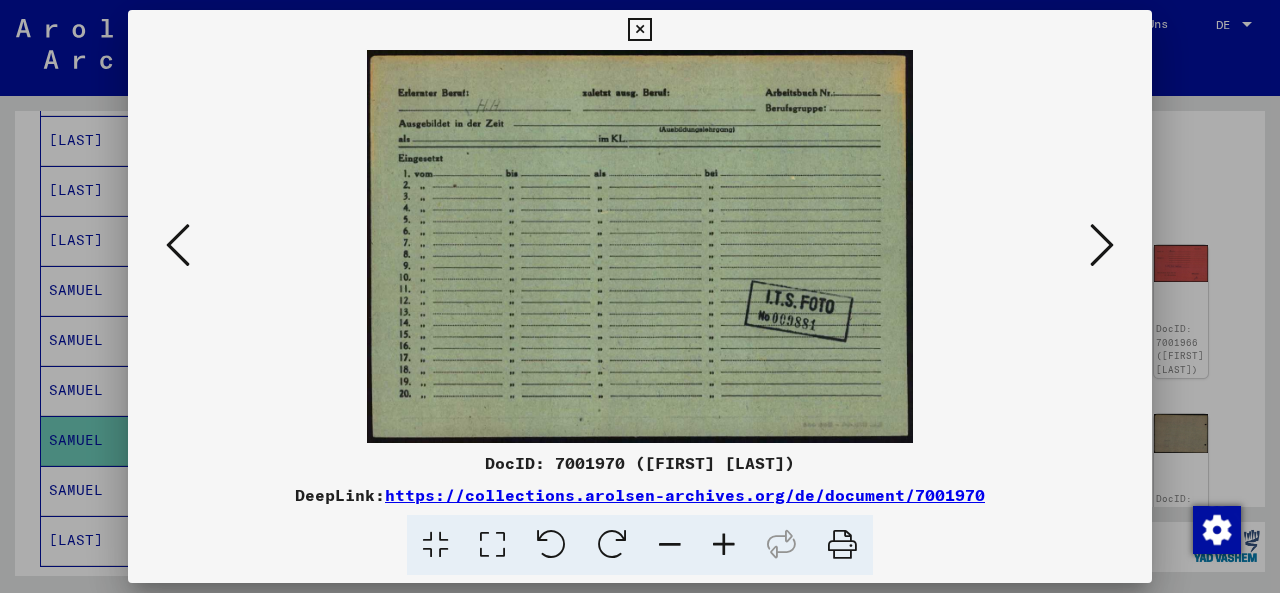 click at bounding box center (1102, 245) 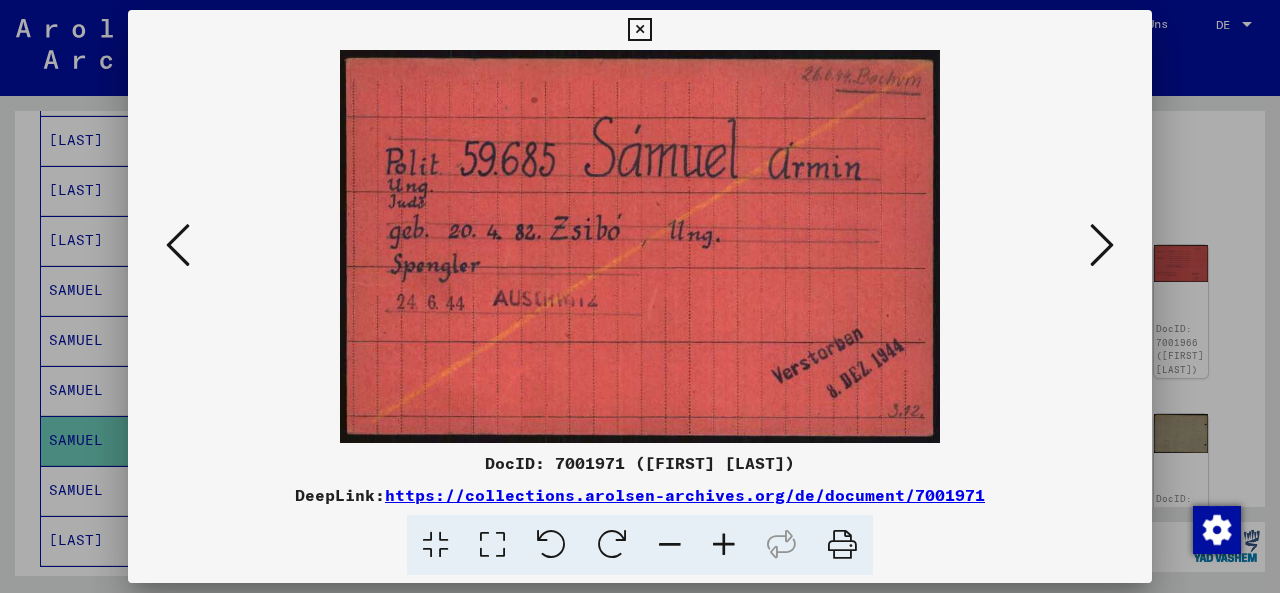 click at bounding box center (1102, 245) 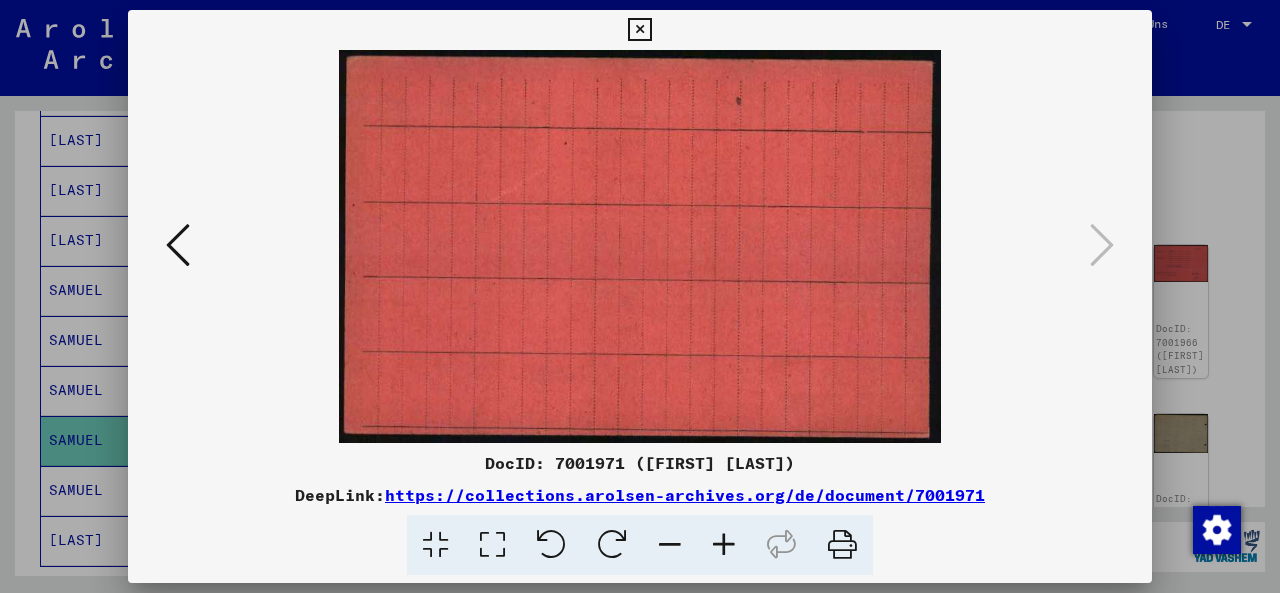 click at bounding box center [639, 30] 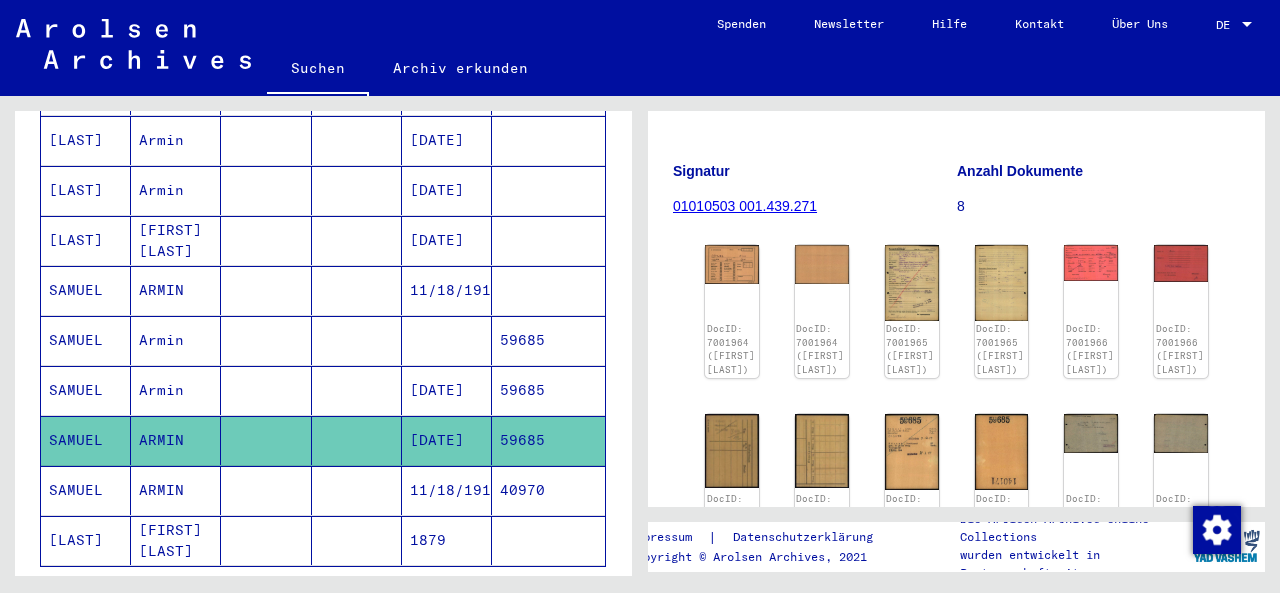 scroll, scrollTop: 0, scrollLeft: 0, axis: both 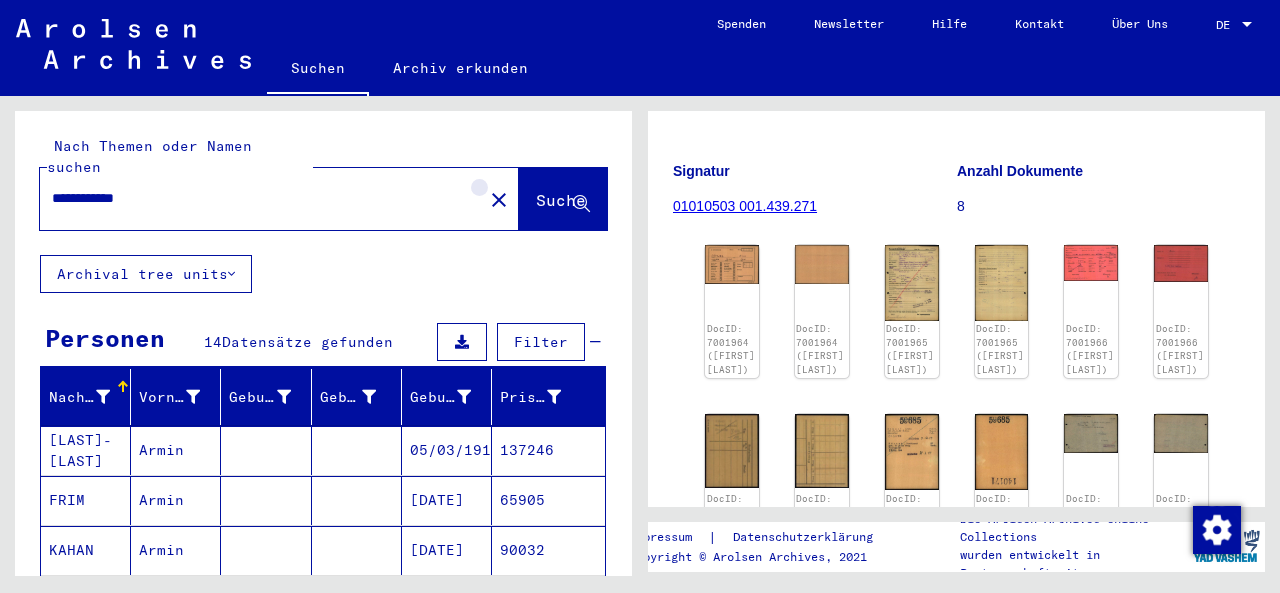 click on "close" 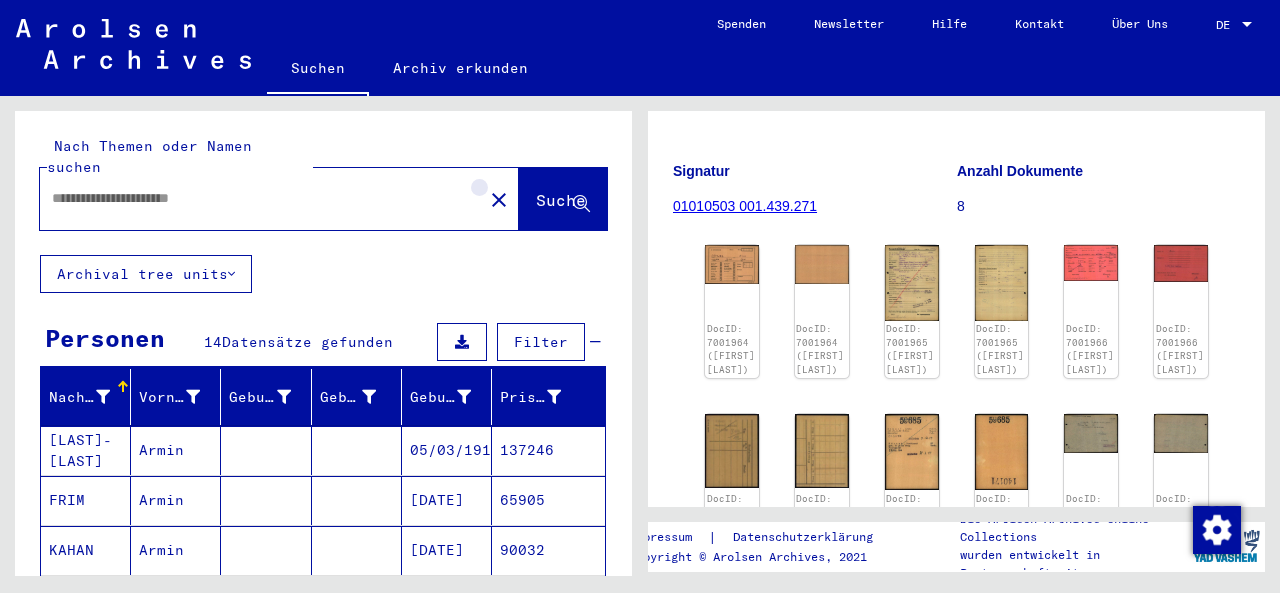 scroll, scrollTop: 0, scrollLeft: 0, axis: both 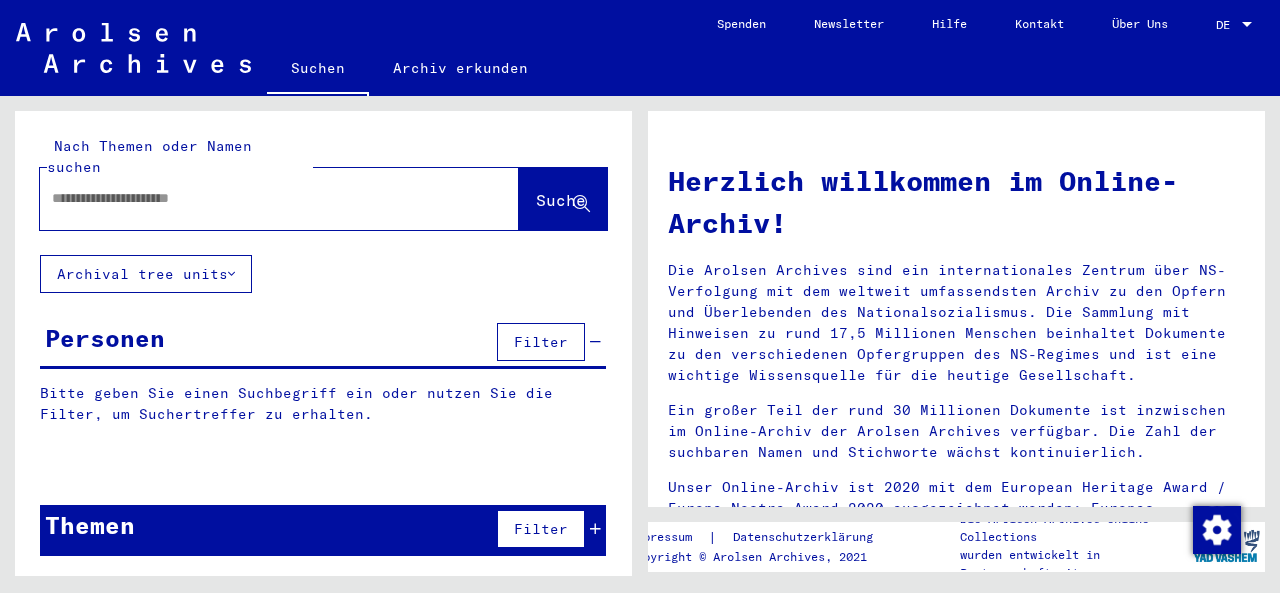 click 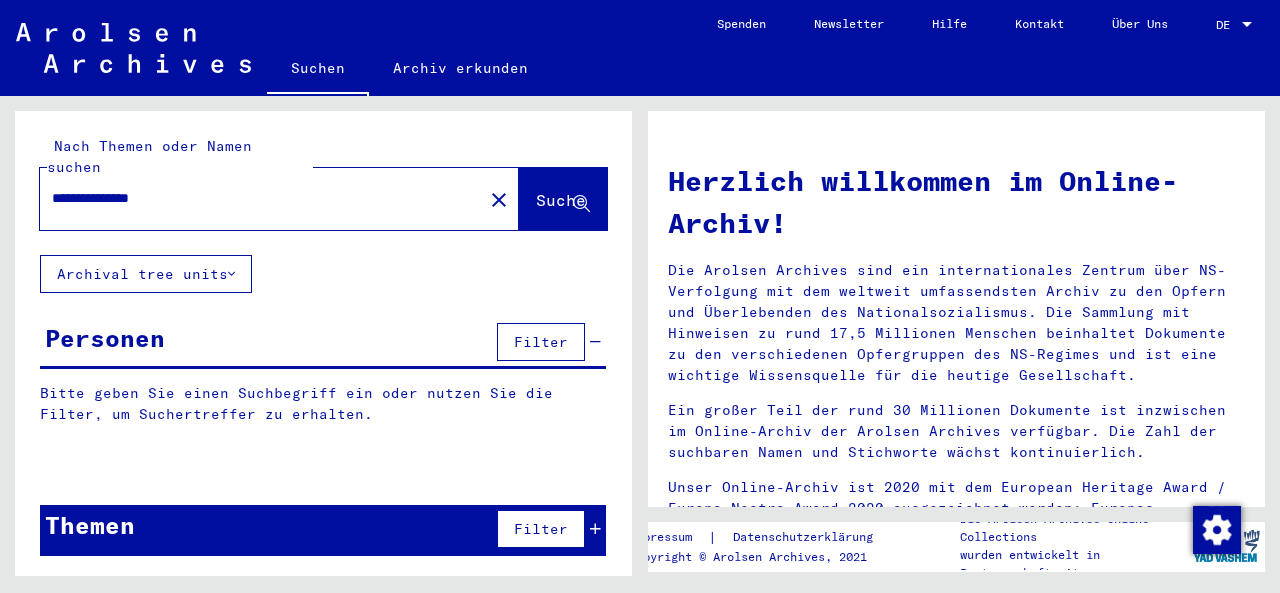 type on "**********" 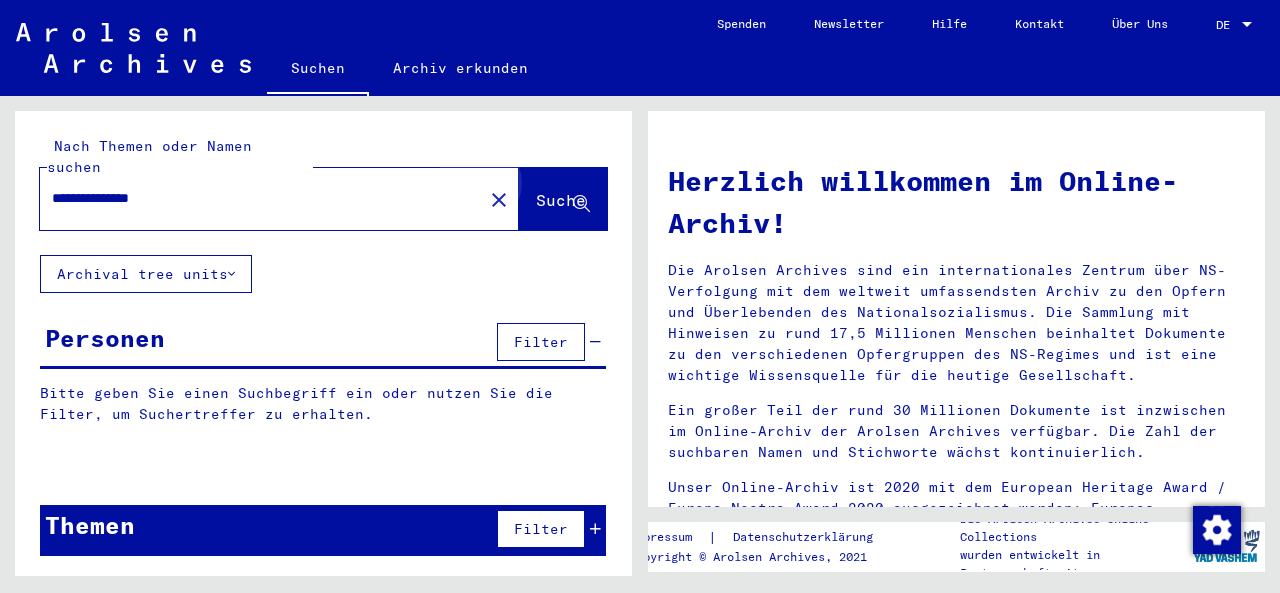 click on "Suche" 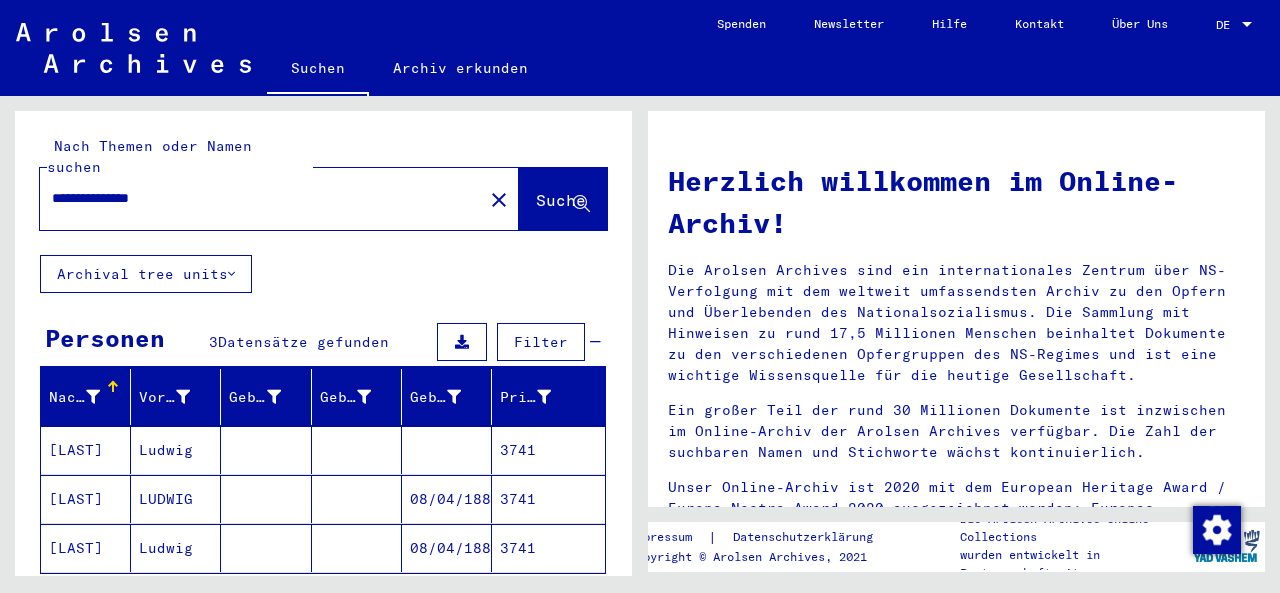 scroll, scrollTop: 122, scrollLeft: 0, axis: vertical 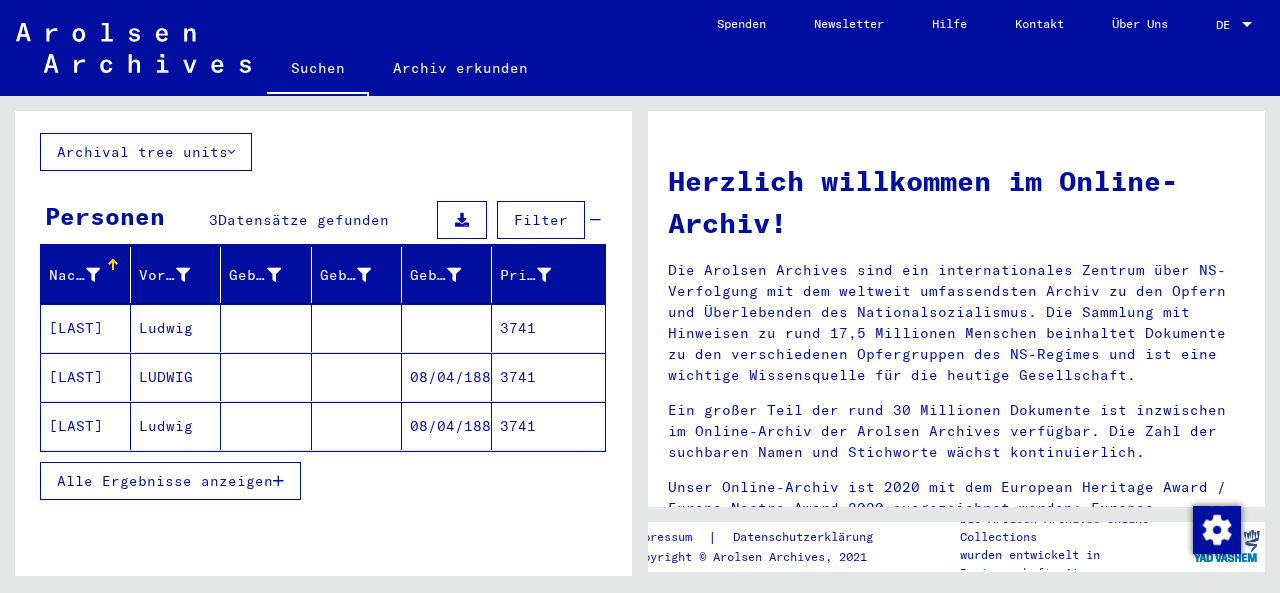 click at bounding box center (266, 377) 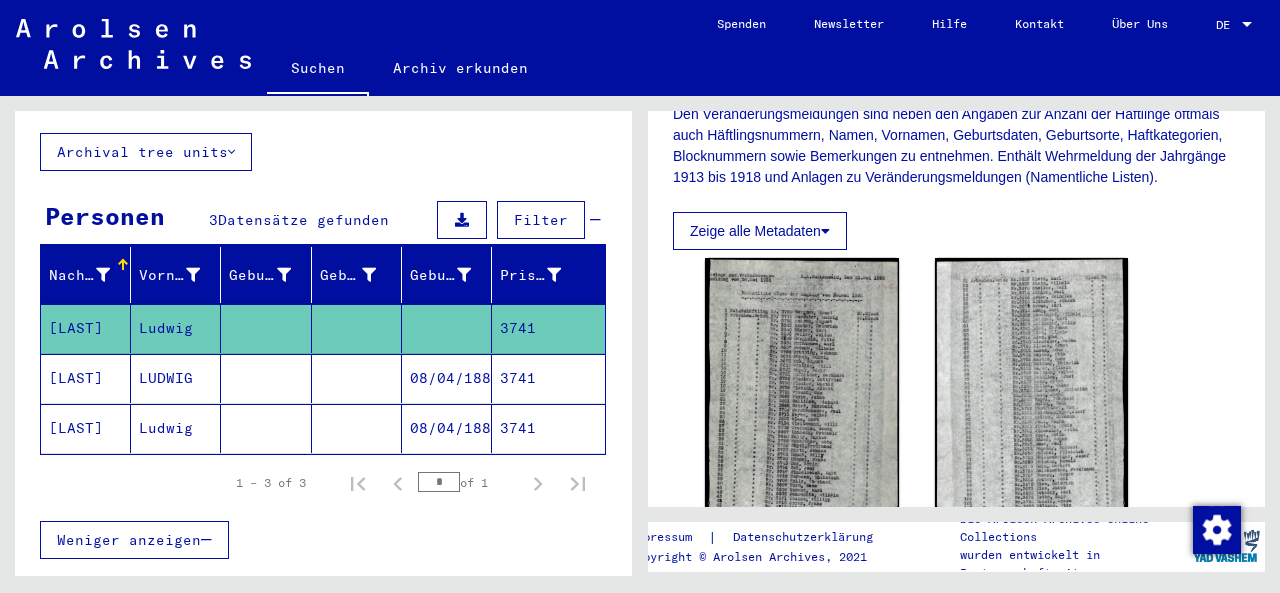 scroll, scrollTop: 516, scrollLeft: 0, axis: vertical 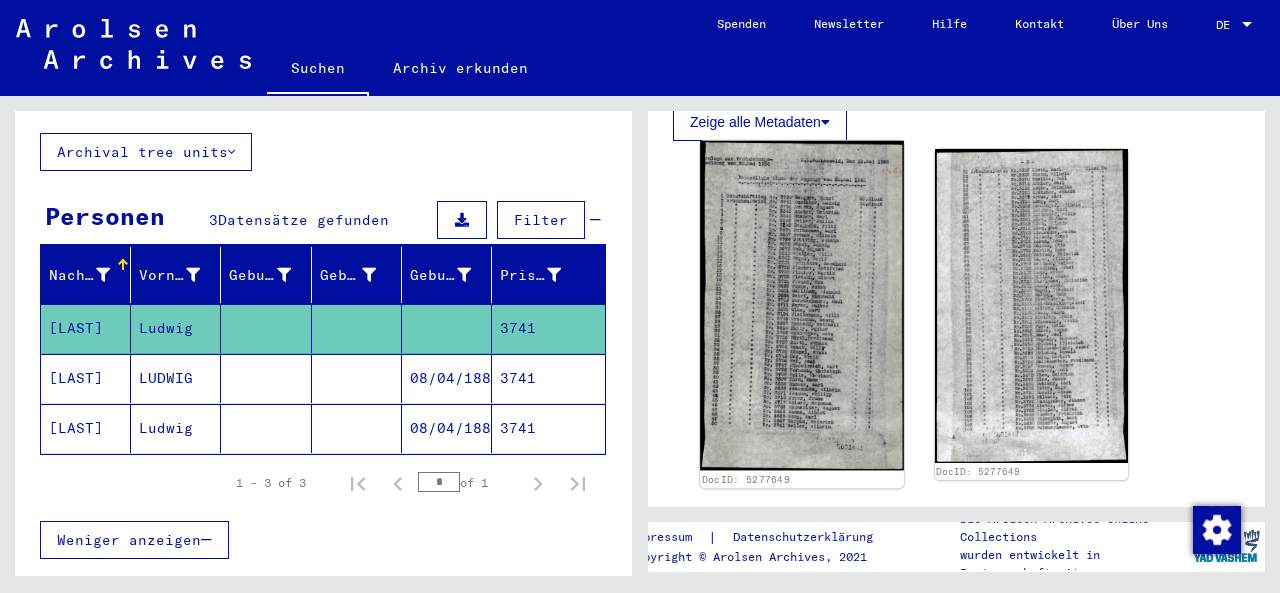 click 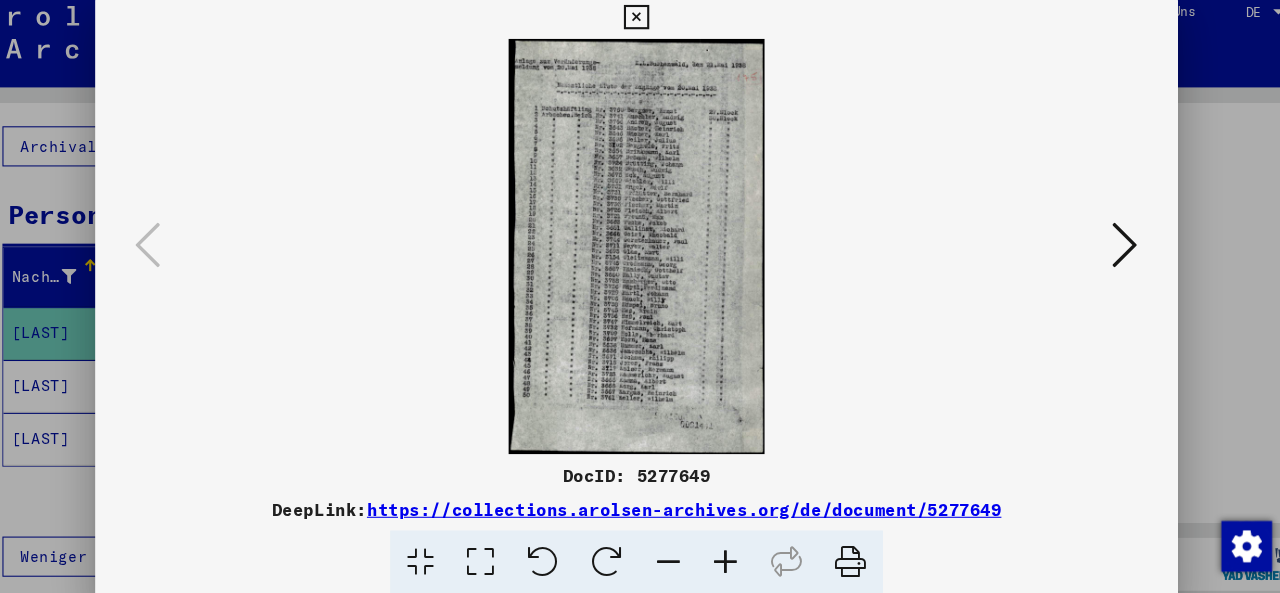click at bounding box center [639, 30] 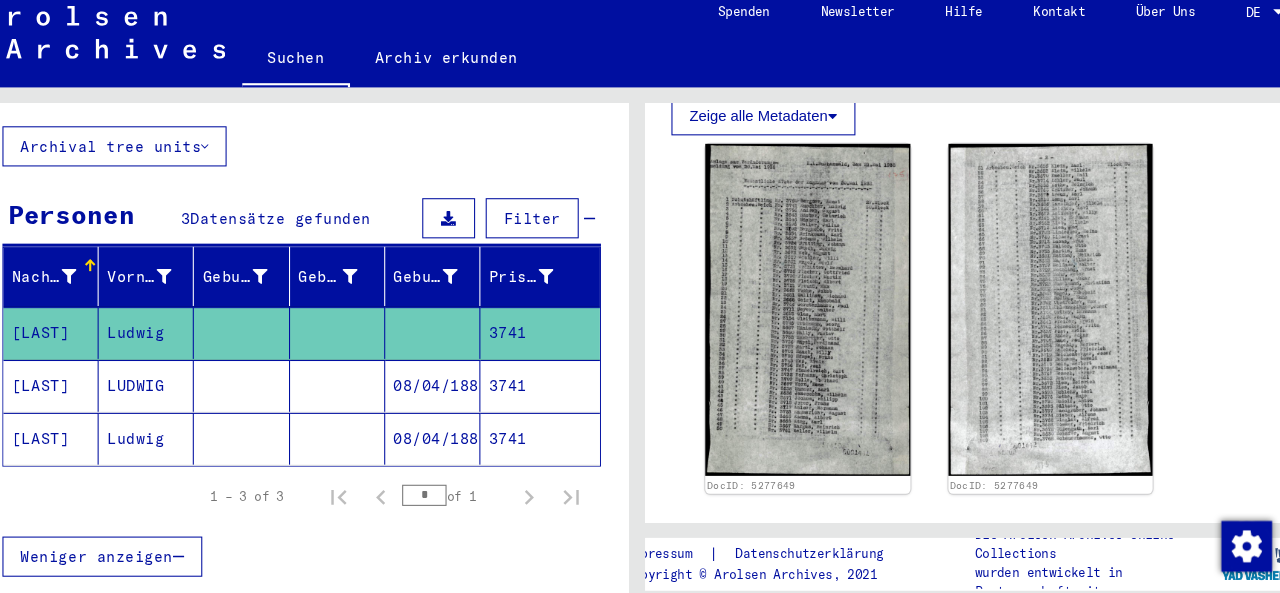 click at bounding box center [266, 428] 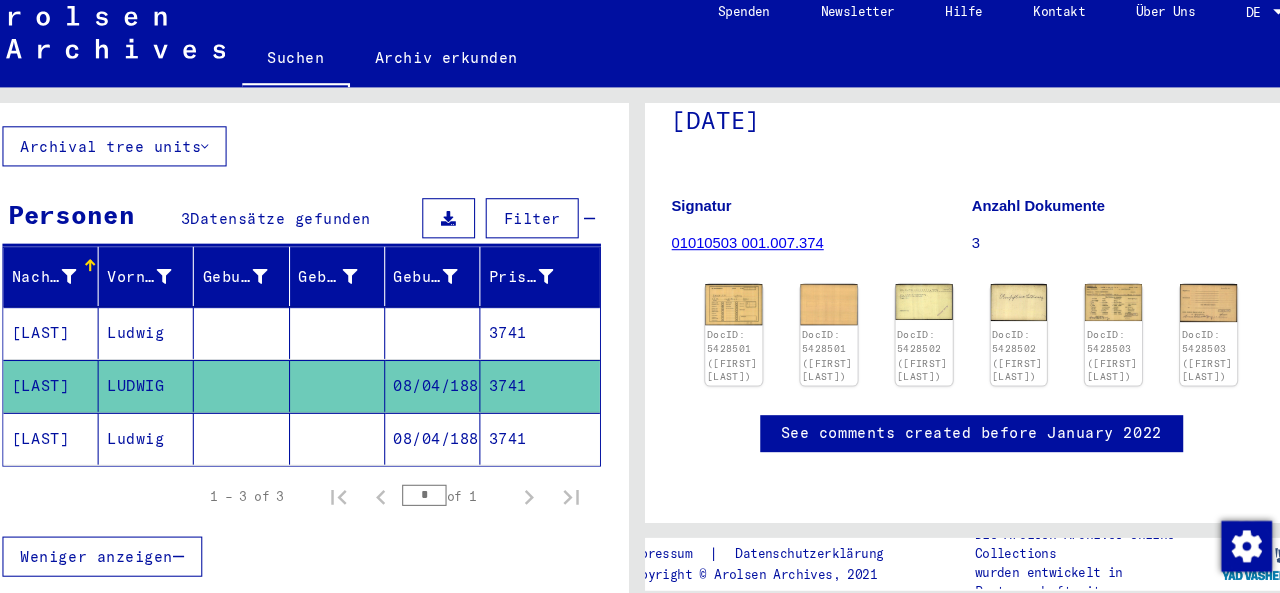 scroll, scrollTop: 180, scrollLeft: 0, axis: vertical 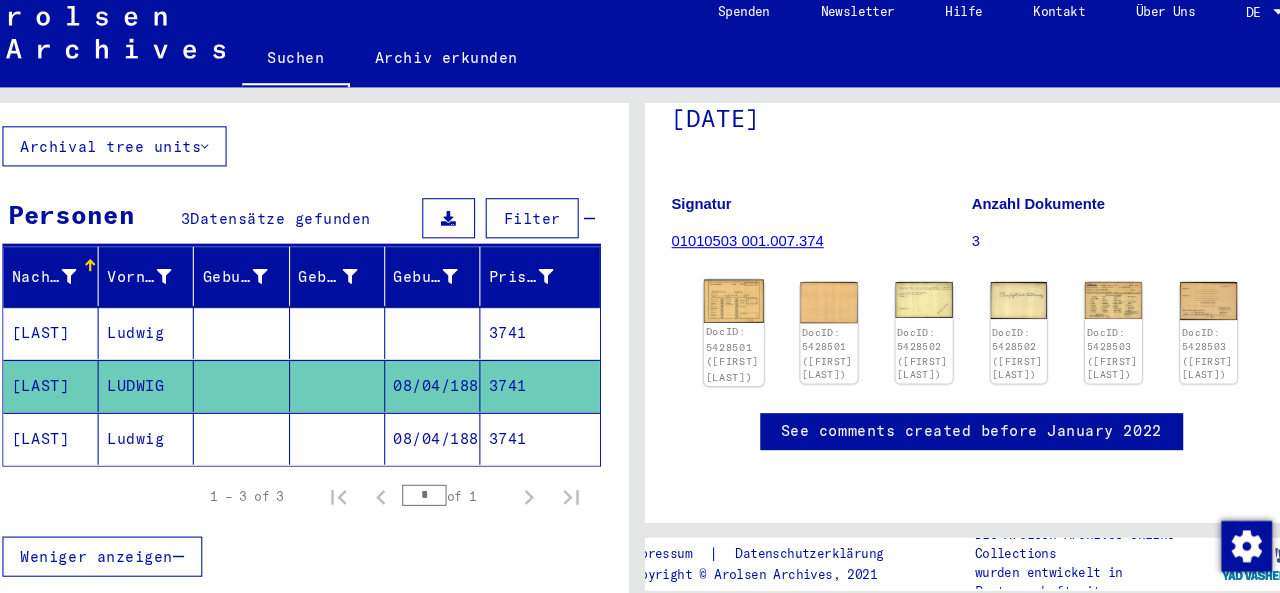 click 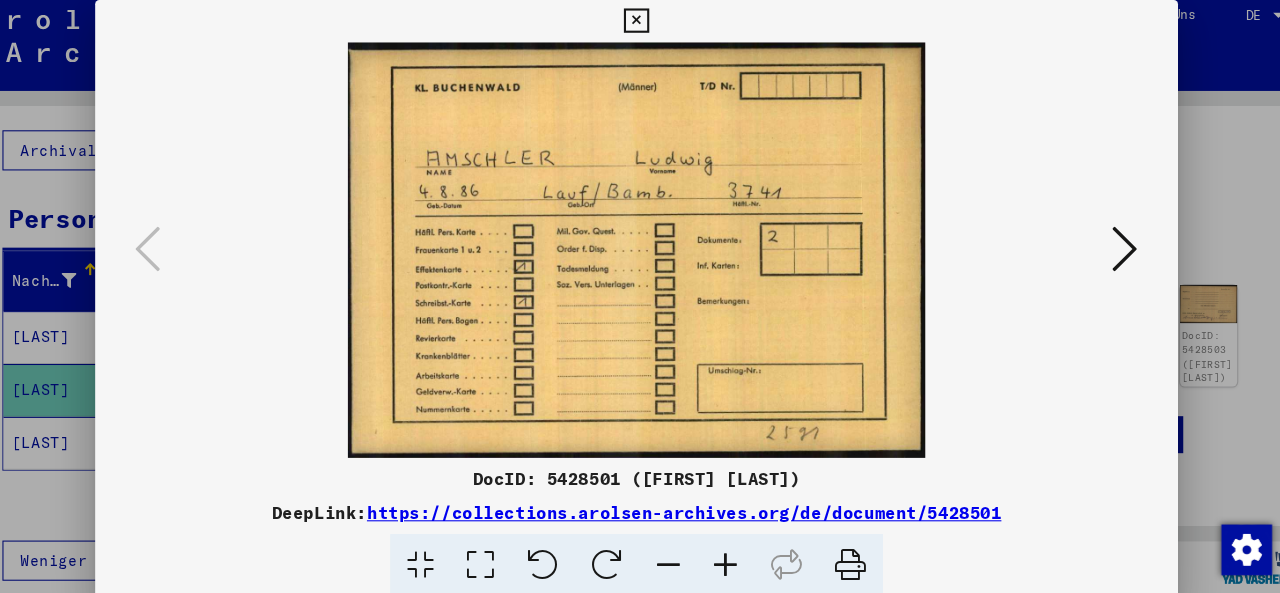 click at bounding box center (640, 246) 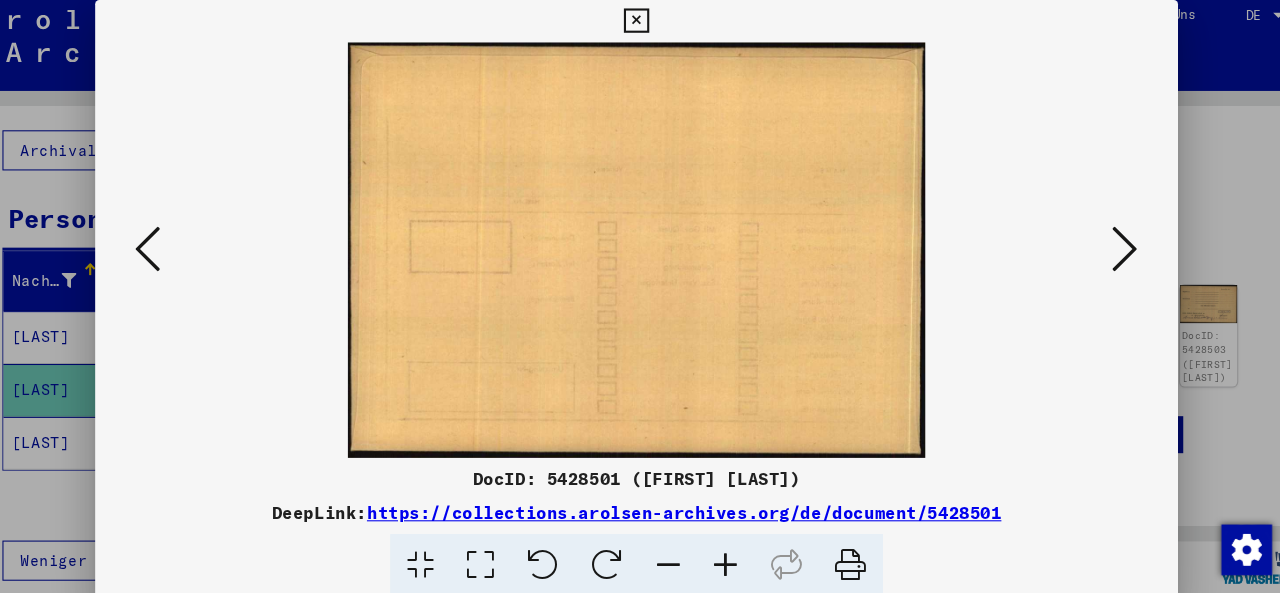 click at bounding box center [1102, 245] 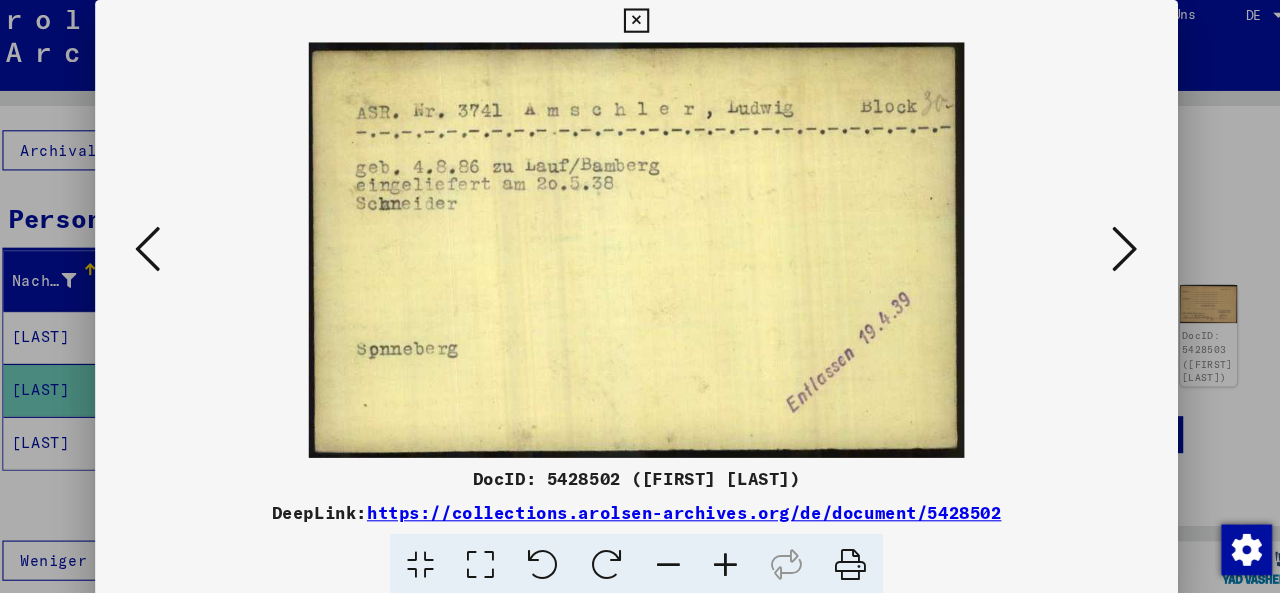 click at bounding box center (1102, 245) 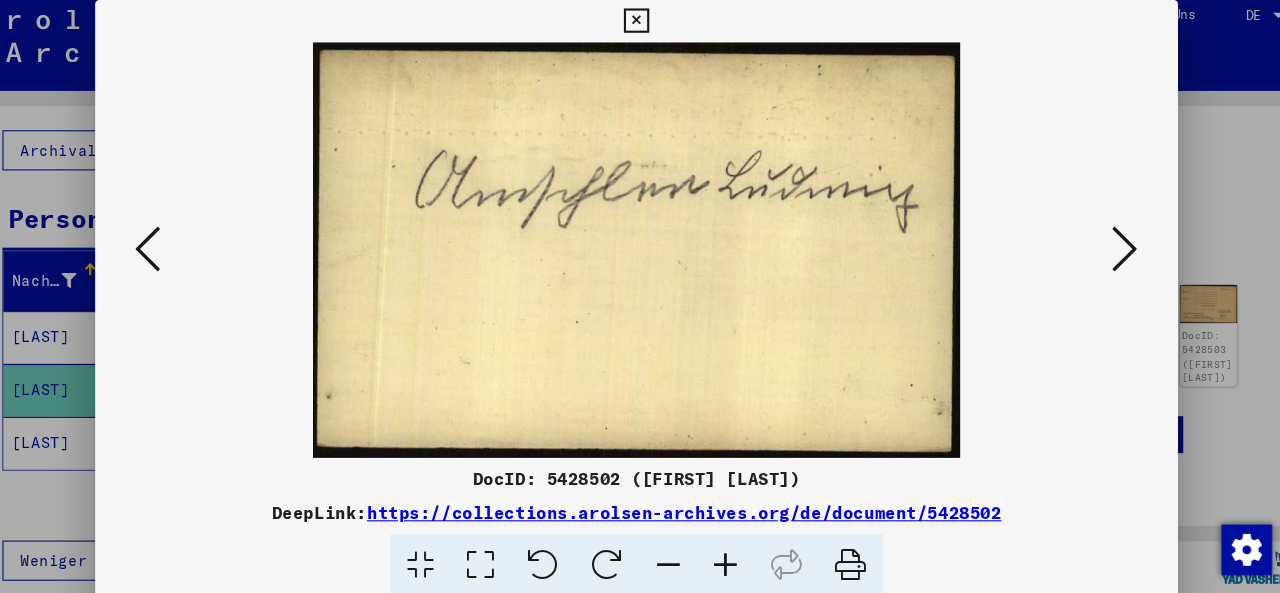 click at bounding box center [1102, 245] 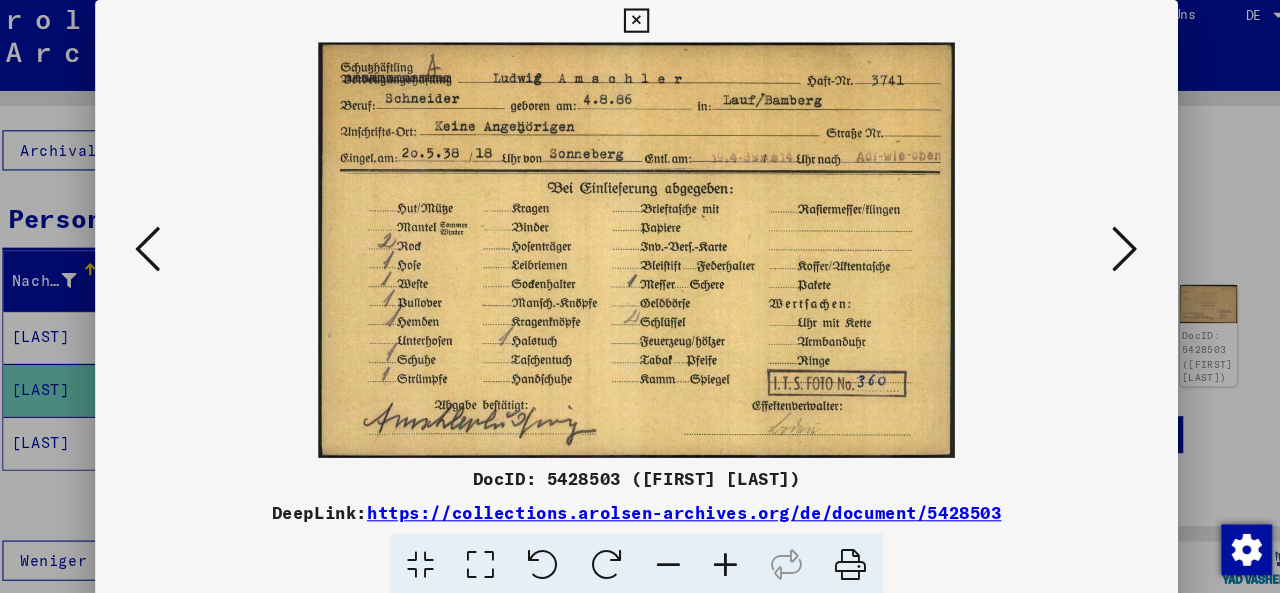 click at bounding box center (1102, 245) 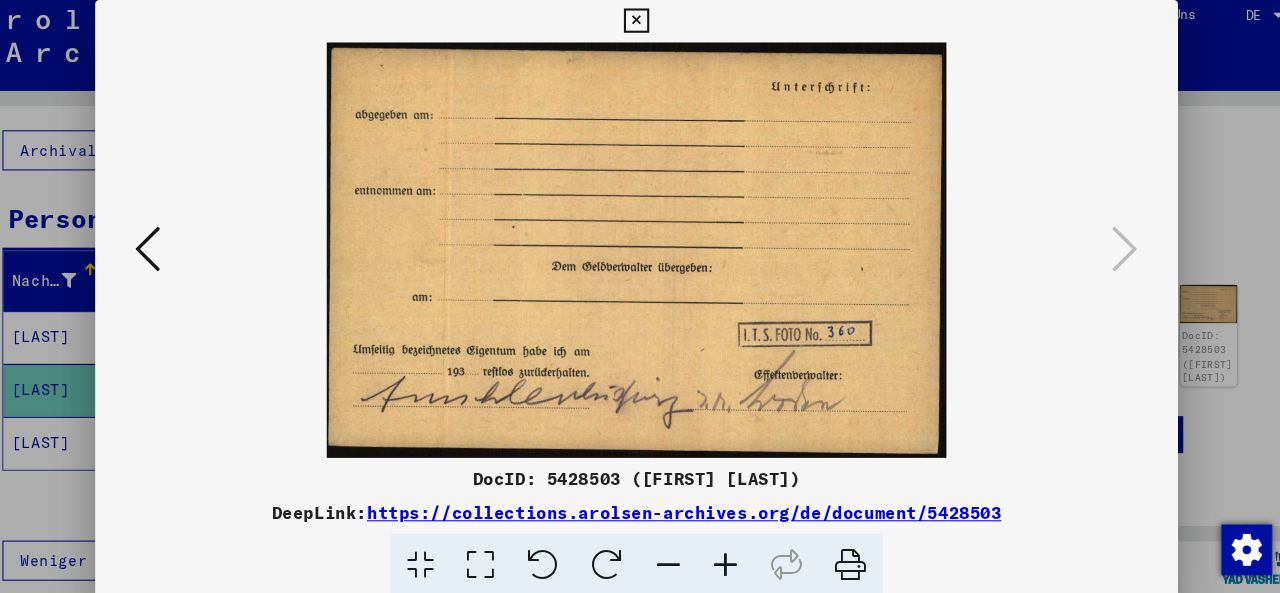 click at bounding box center [640, 296] 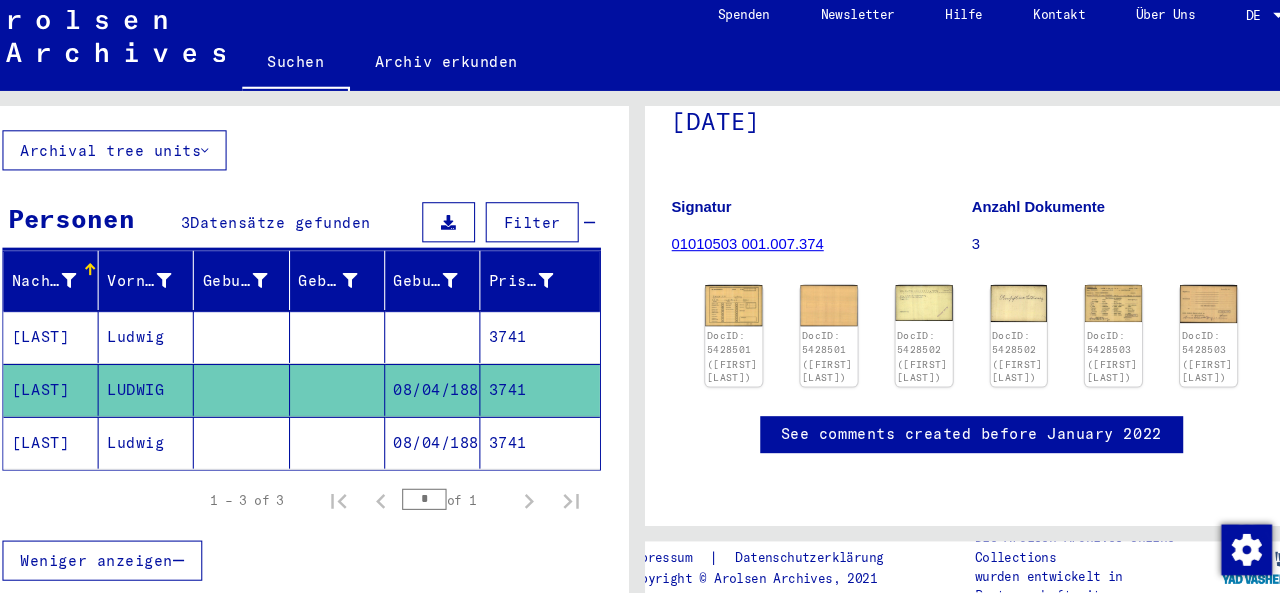 click 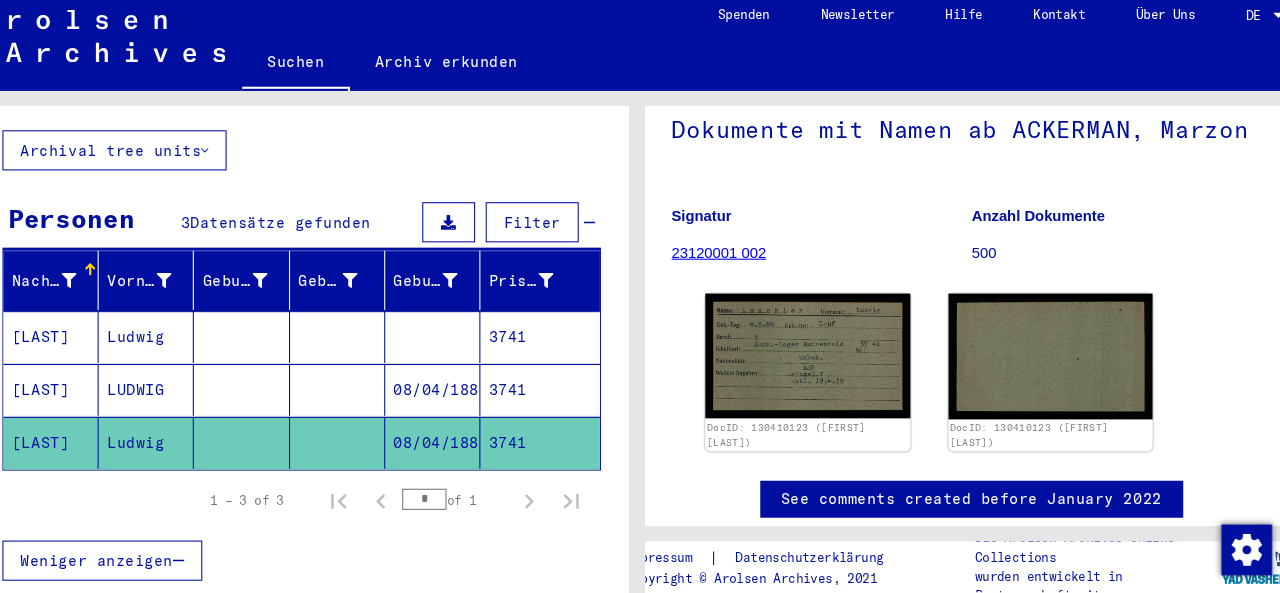 scroll, scrollTop: 210, scrollLeft: 0, axis: vertical 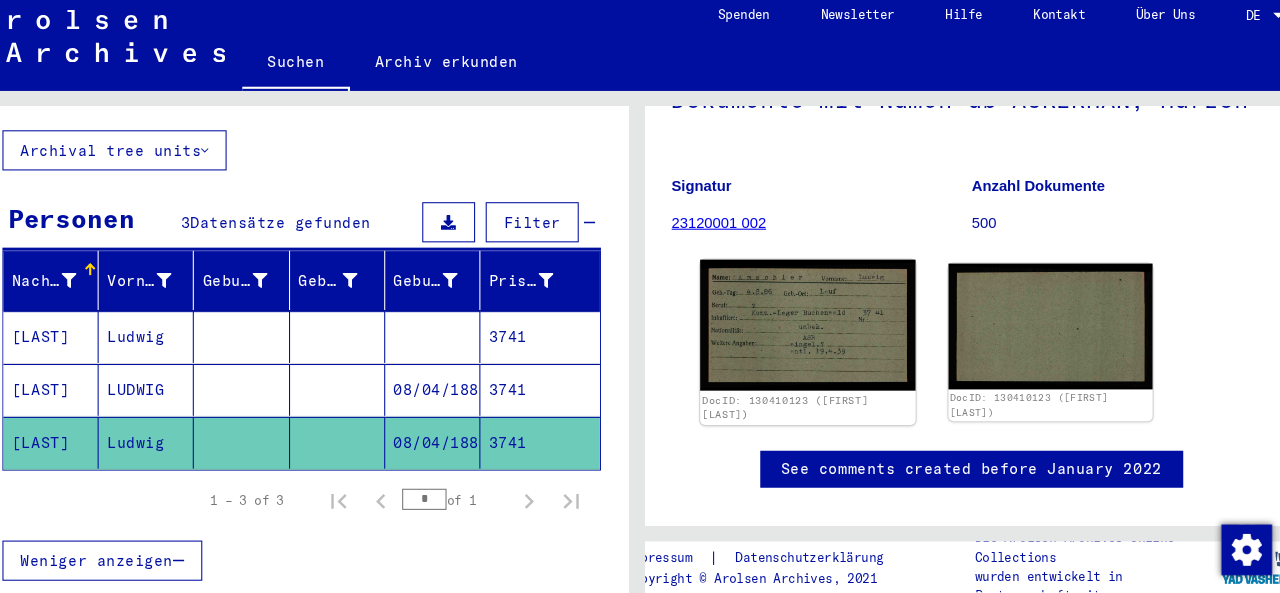 click 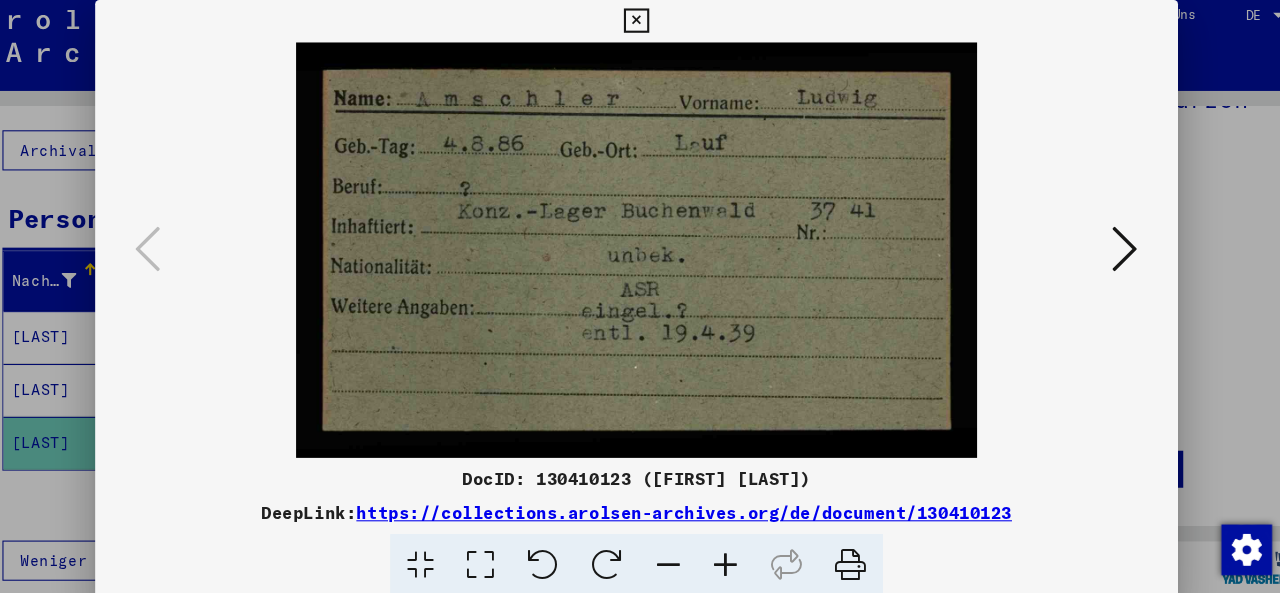 click at bounding box center [1102, 245] 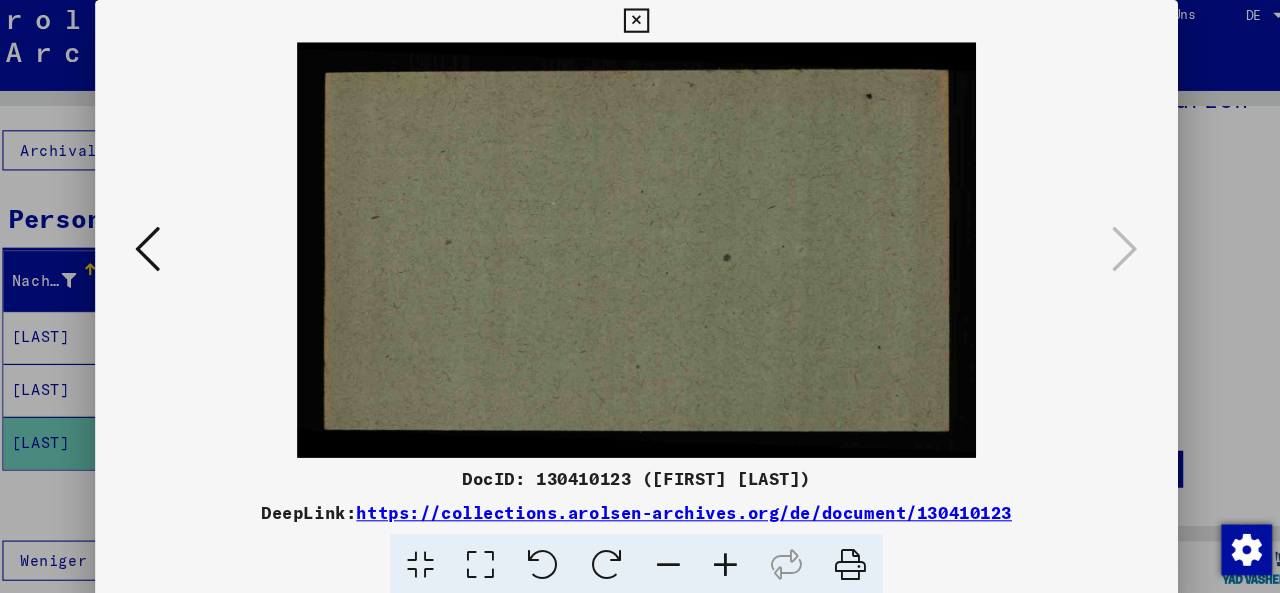 click at bounding box center [640, 296] 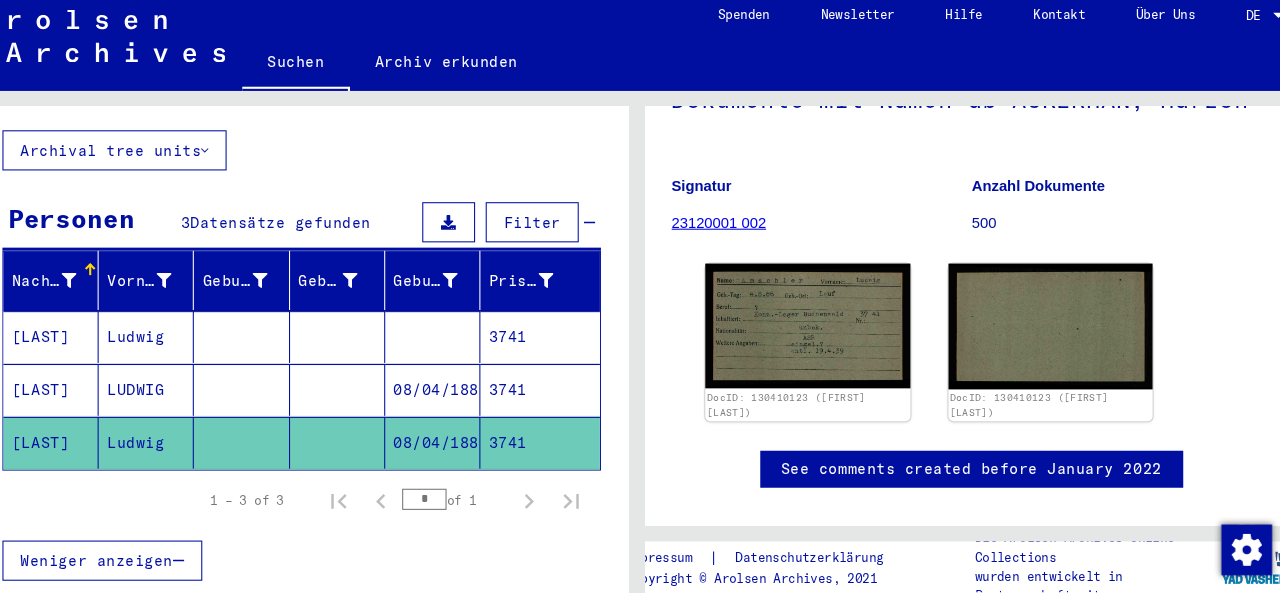 scroll, scrollTop: 0, scrollLeft: 0, axis: both 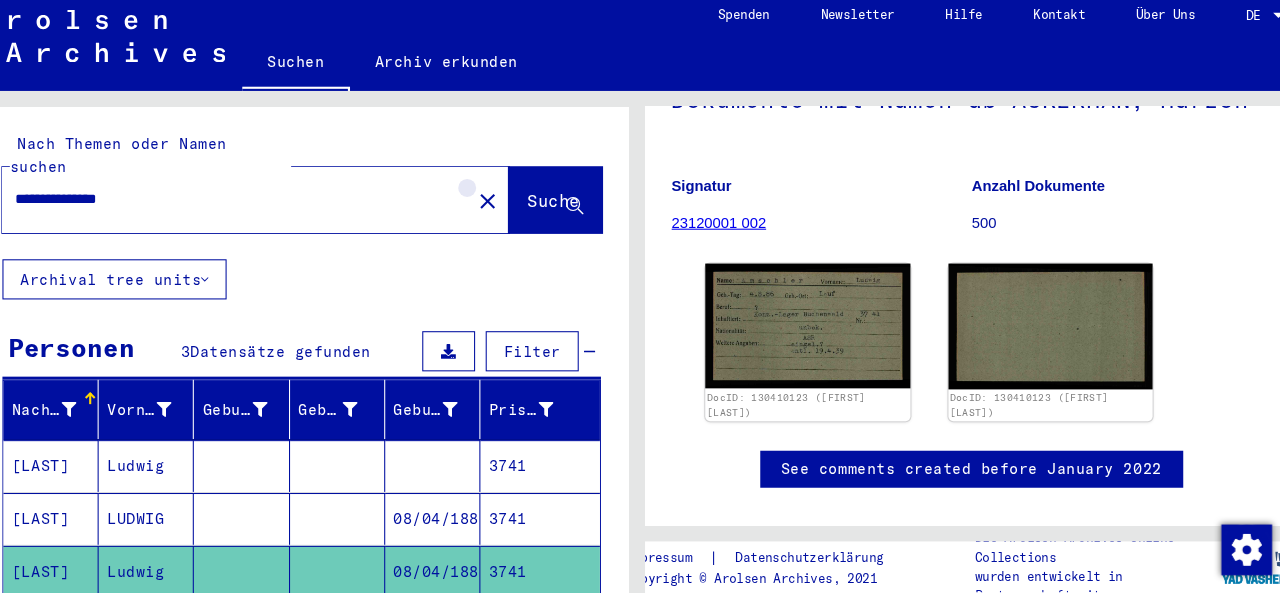 click on "close" 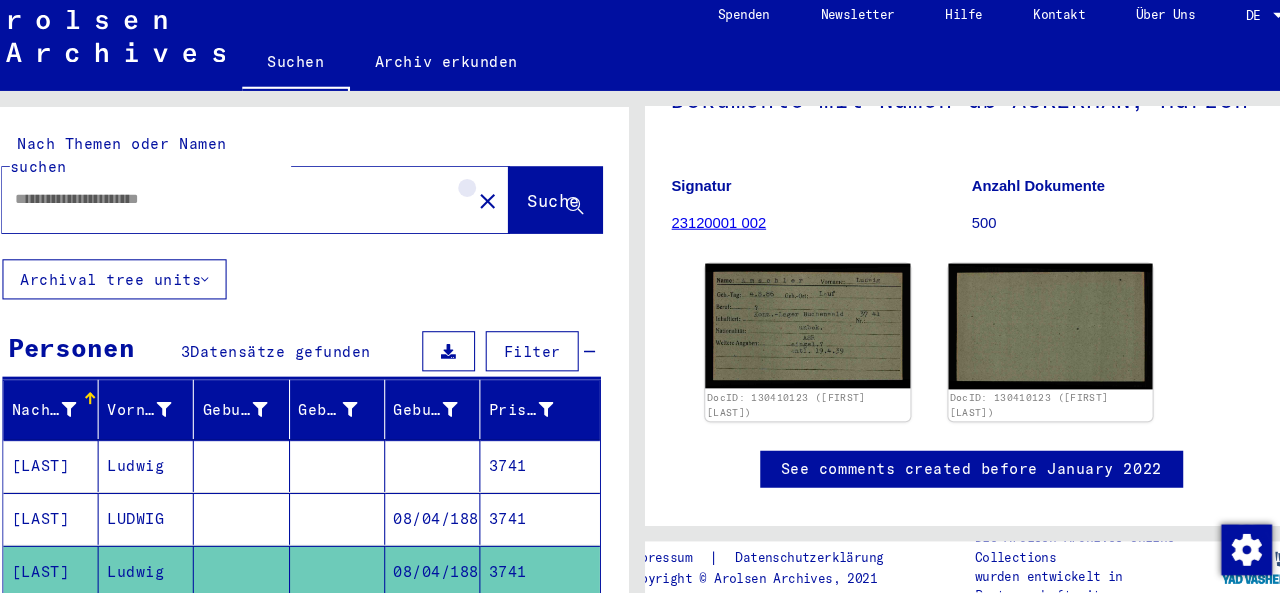 scroll, scrollTop: 0, scrollLeft: 0, axis: both 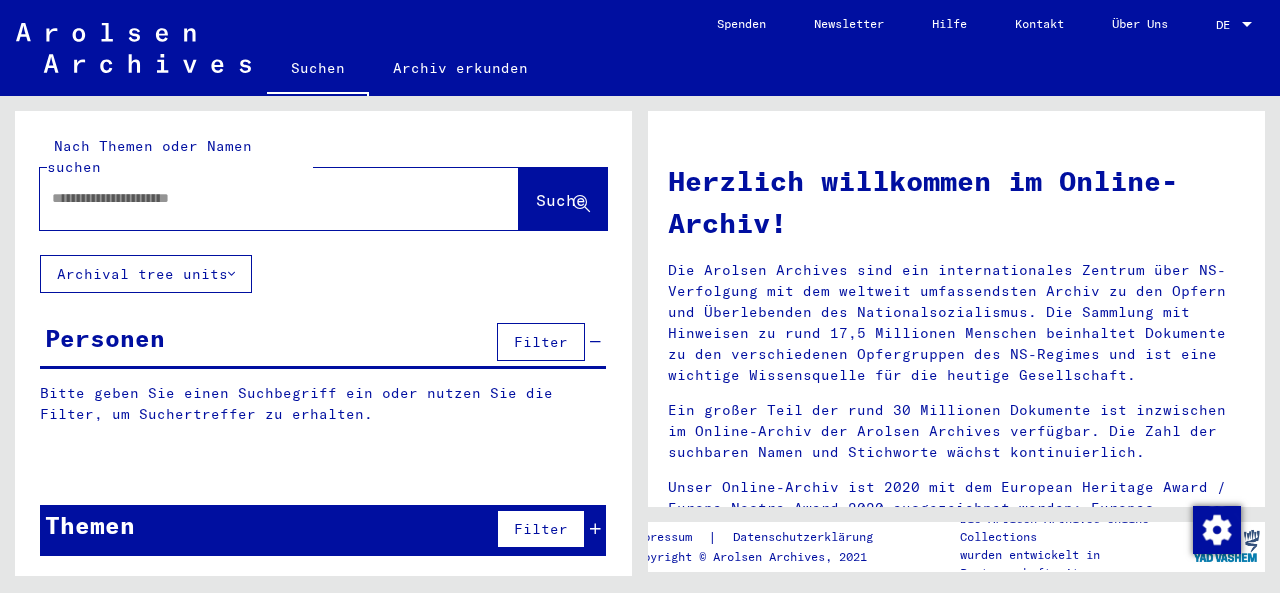 click 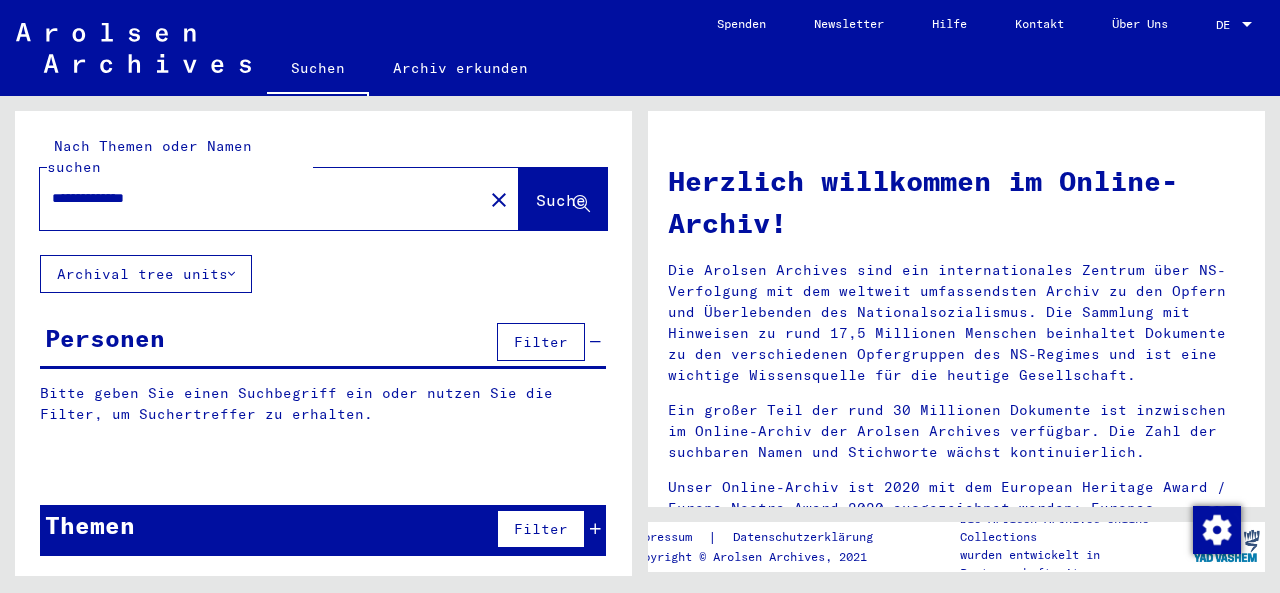 type on "**********" 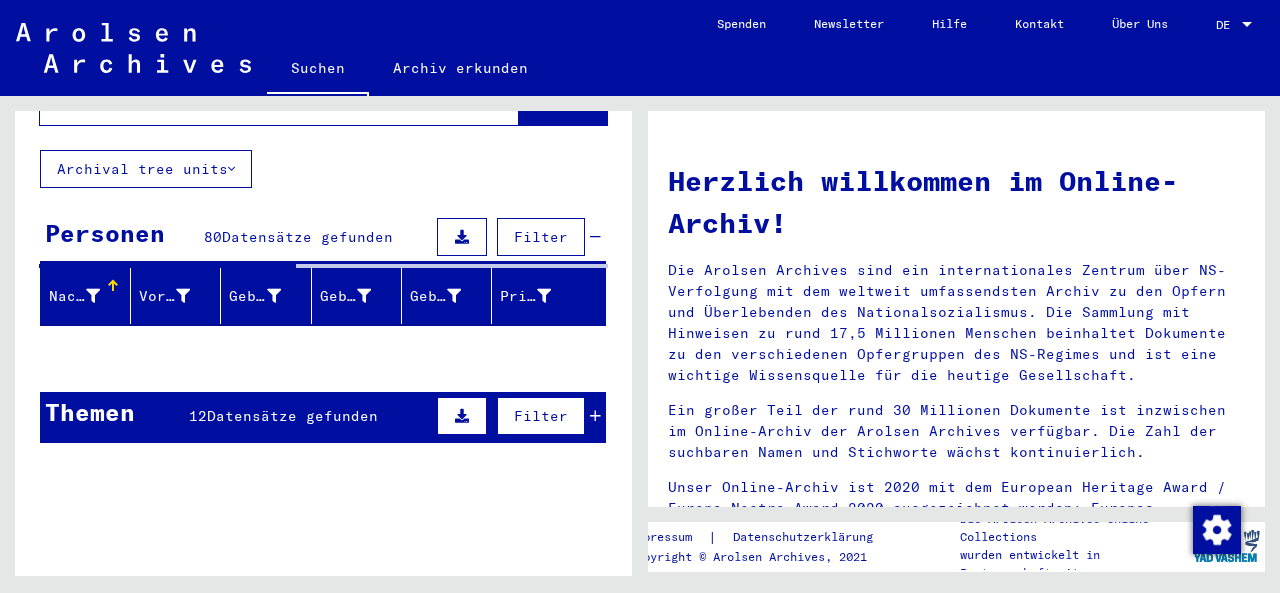 scroll, scrollTop: 118, scrollLeft: 0, axis: vertical 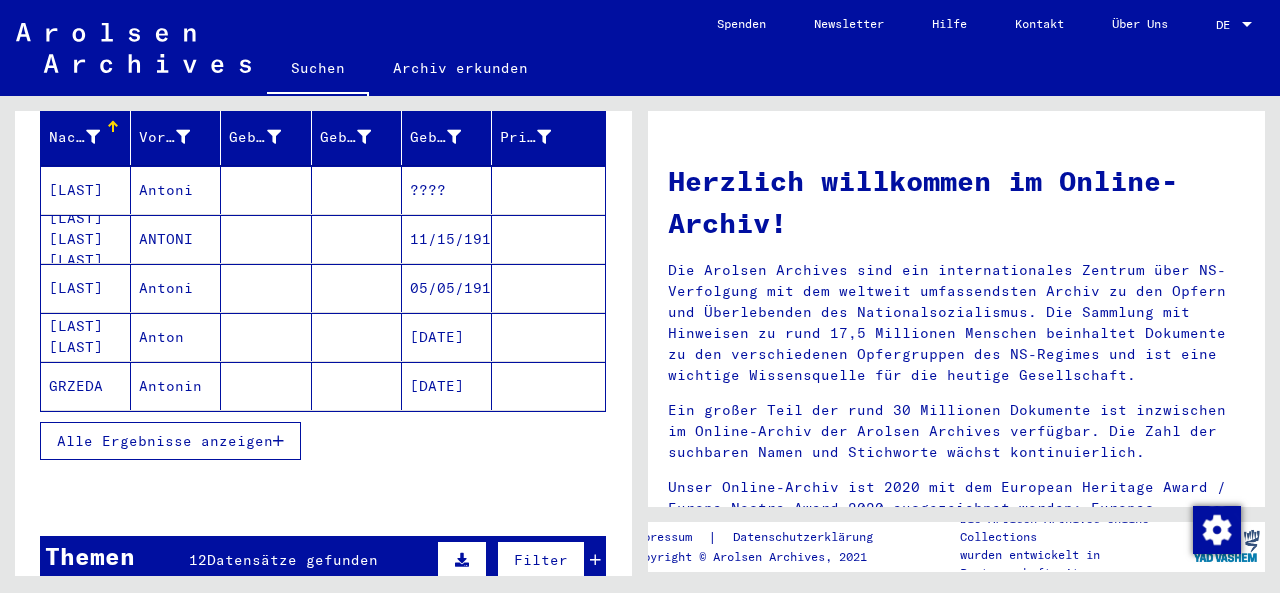 click on "Alle Ergebnisse anzeigen" at bounding box center [165, 441] 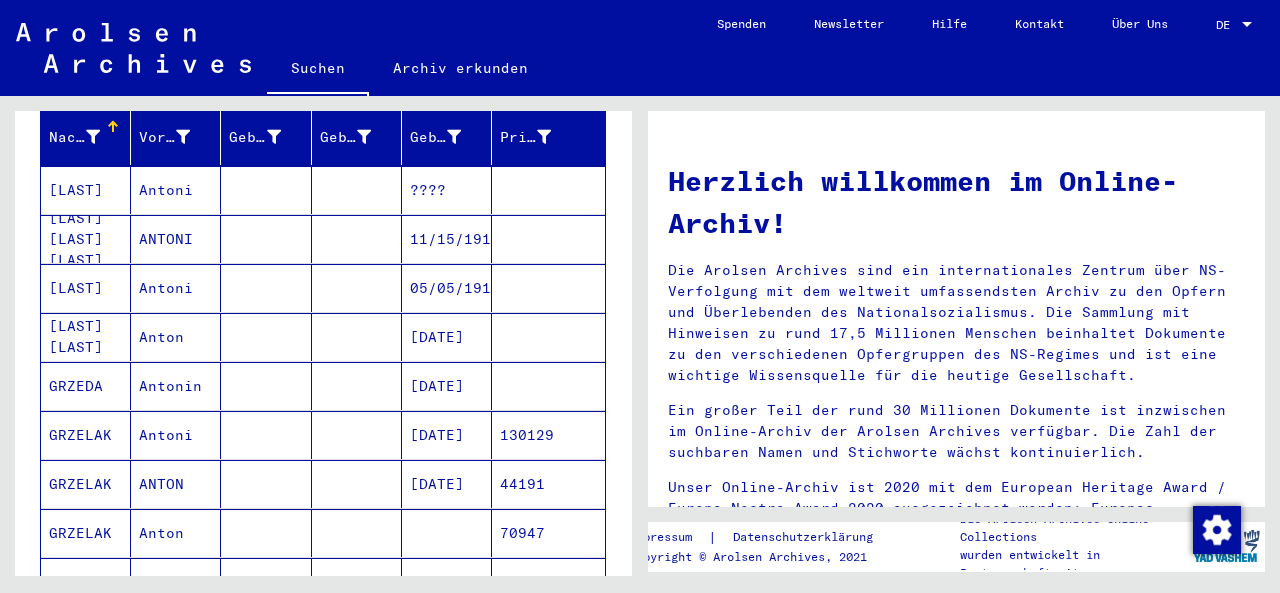 click at bounding box center [357, 239] 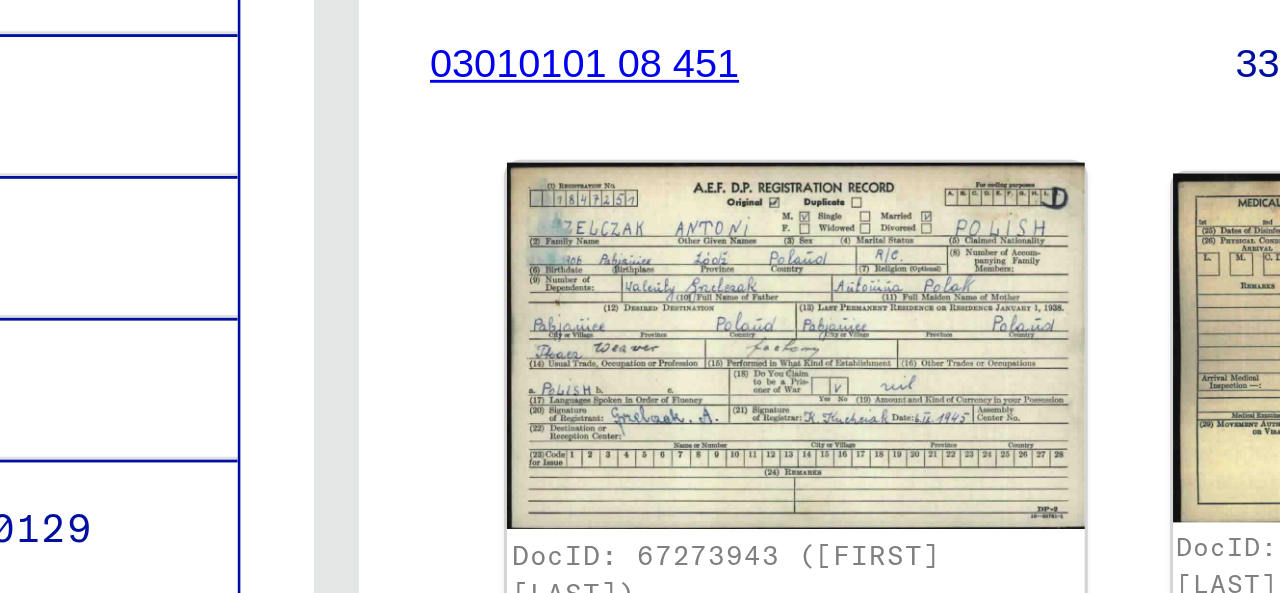 scroll, scrollTop: 169, scrollLeft: 0, axis: vertical 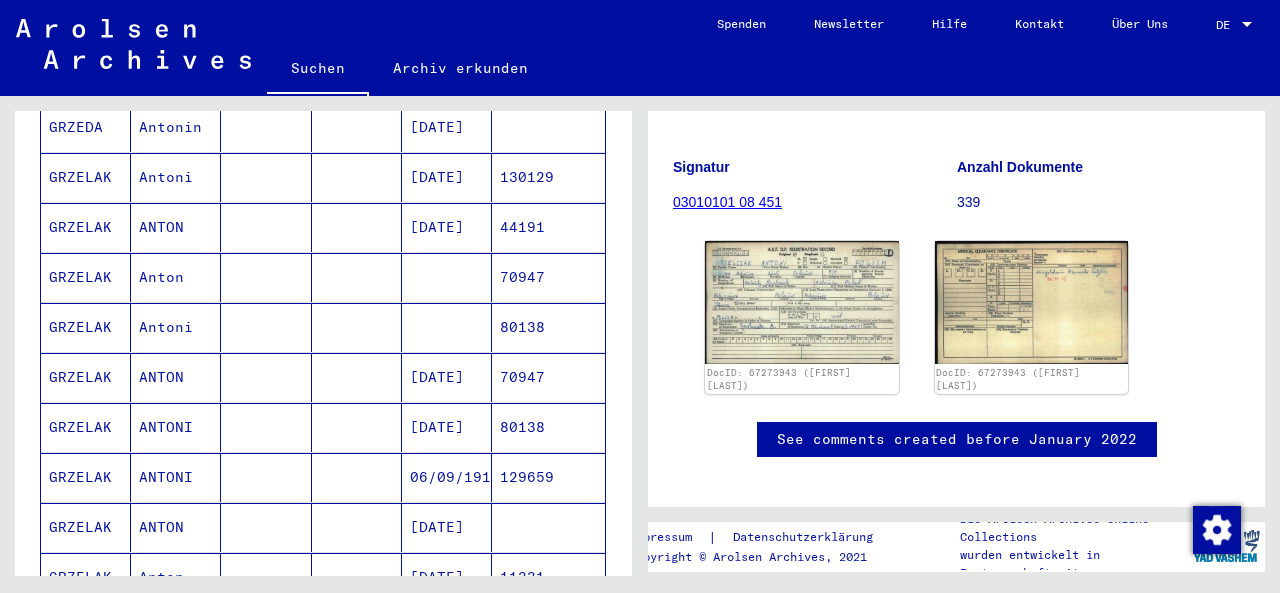 click at bounding box center (357, 527) 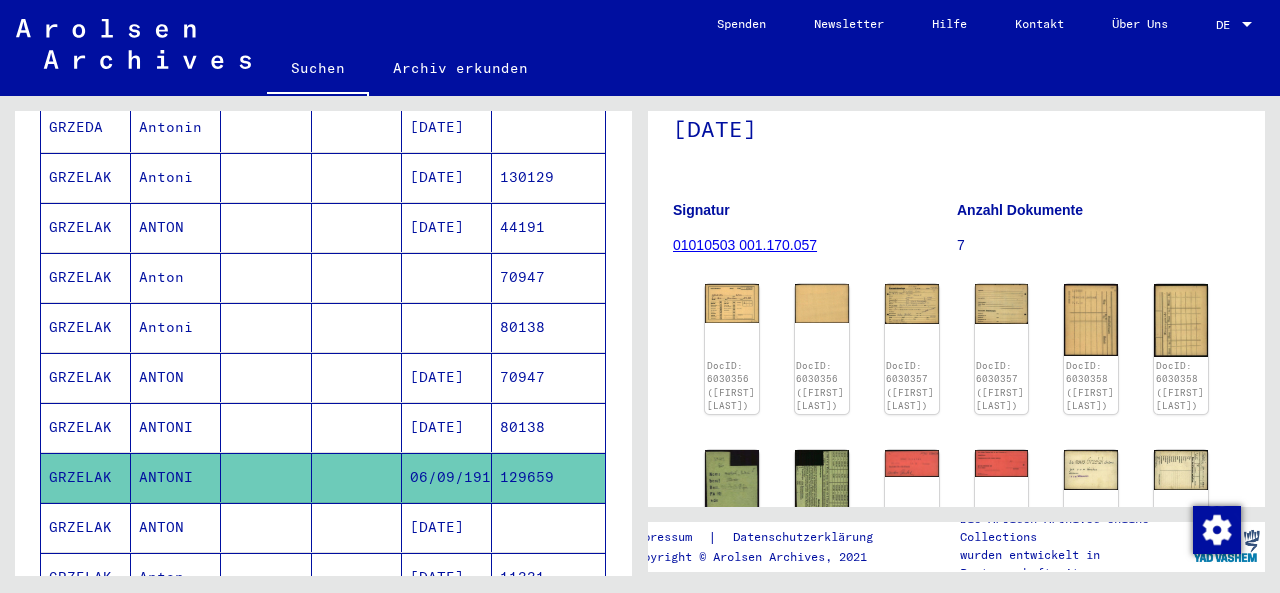 scroll, scrollTop: 175, scrollLeft: 0, axis: vertical 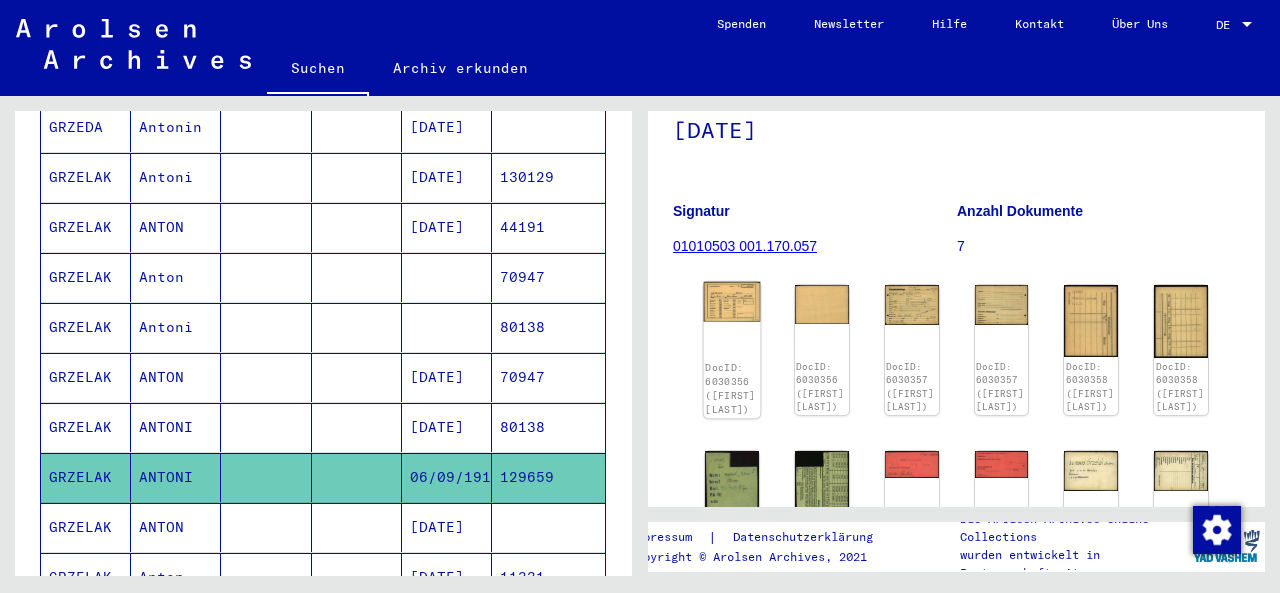 click 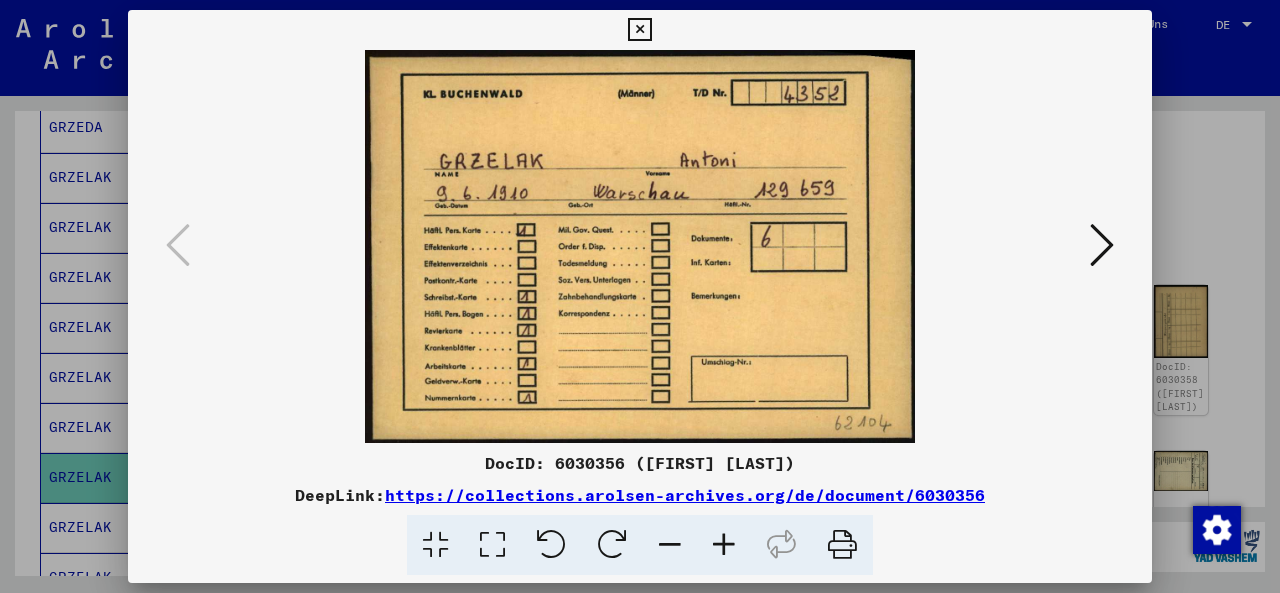 click at bounding box center (1102, 245) 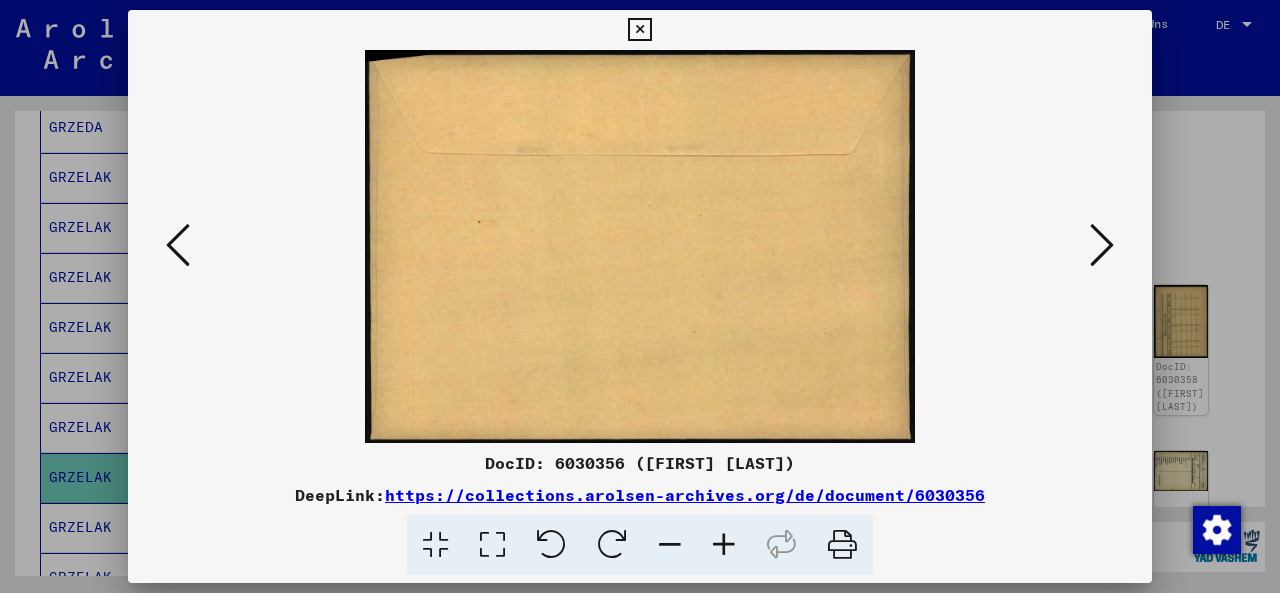 click at bounding box center (1102, 245) 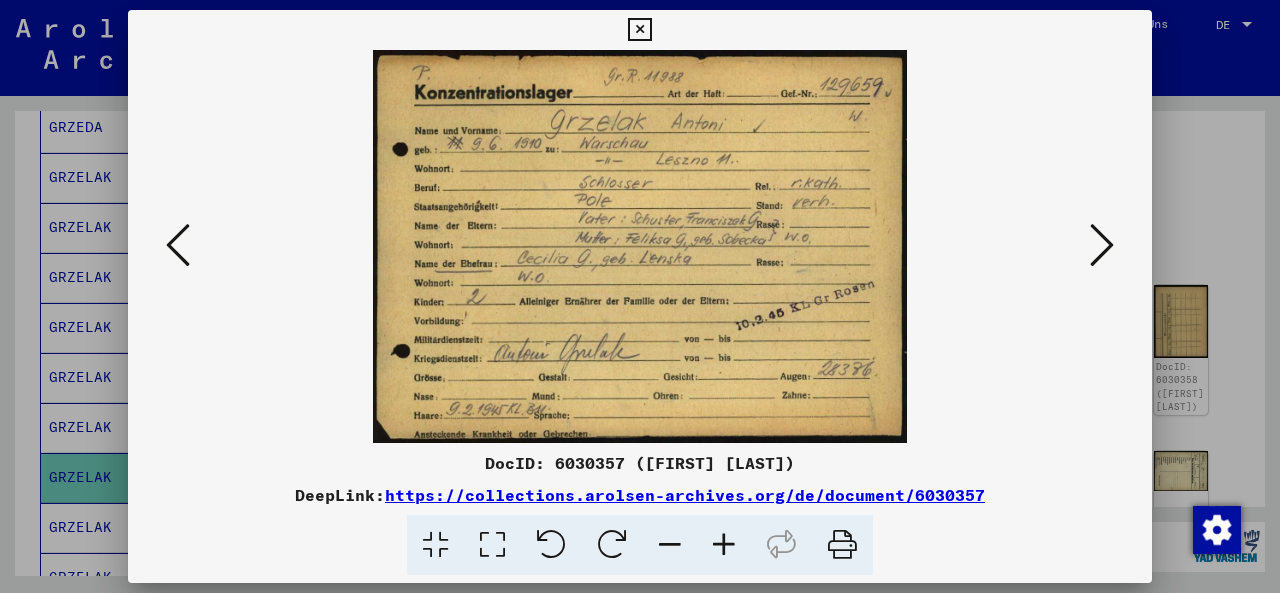 click at bounding box center [640, 246] 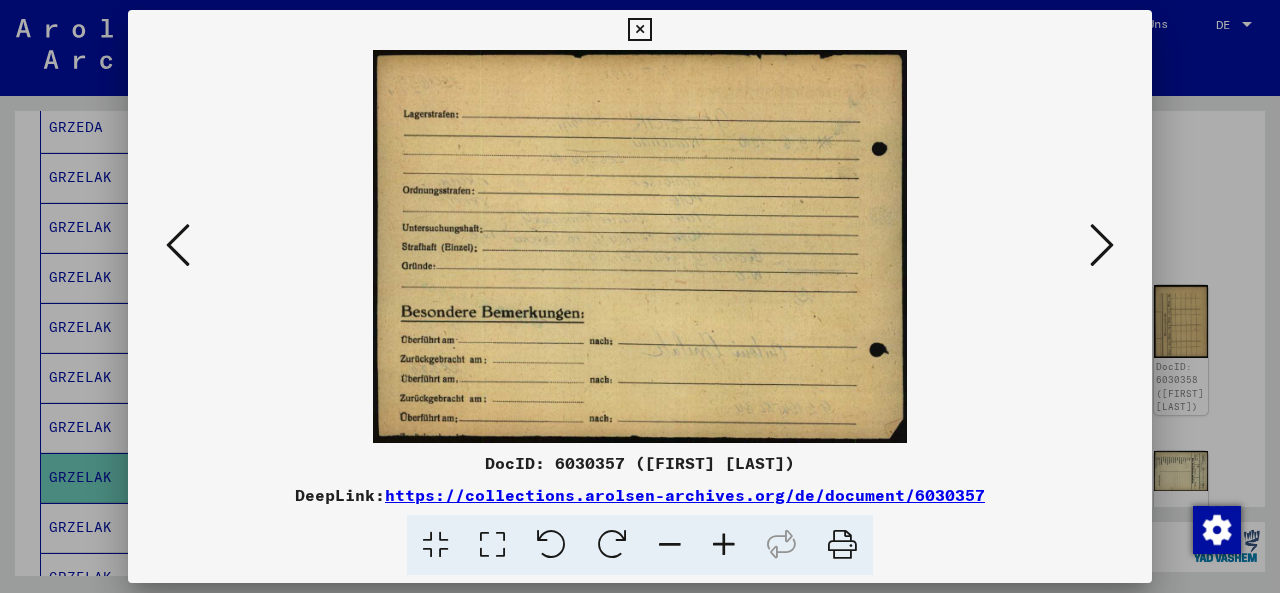 click at bounding box center (1102, 245) 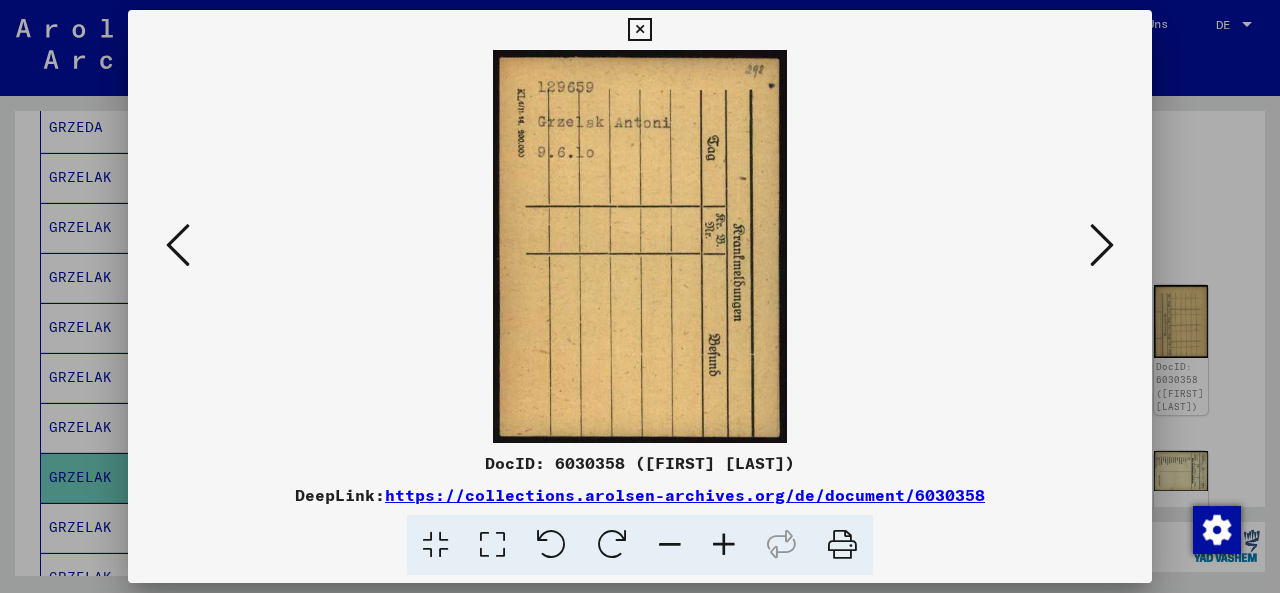 click at bounding box center (1102, 245) 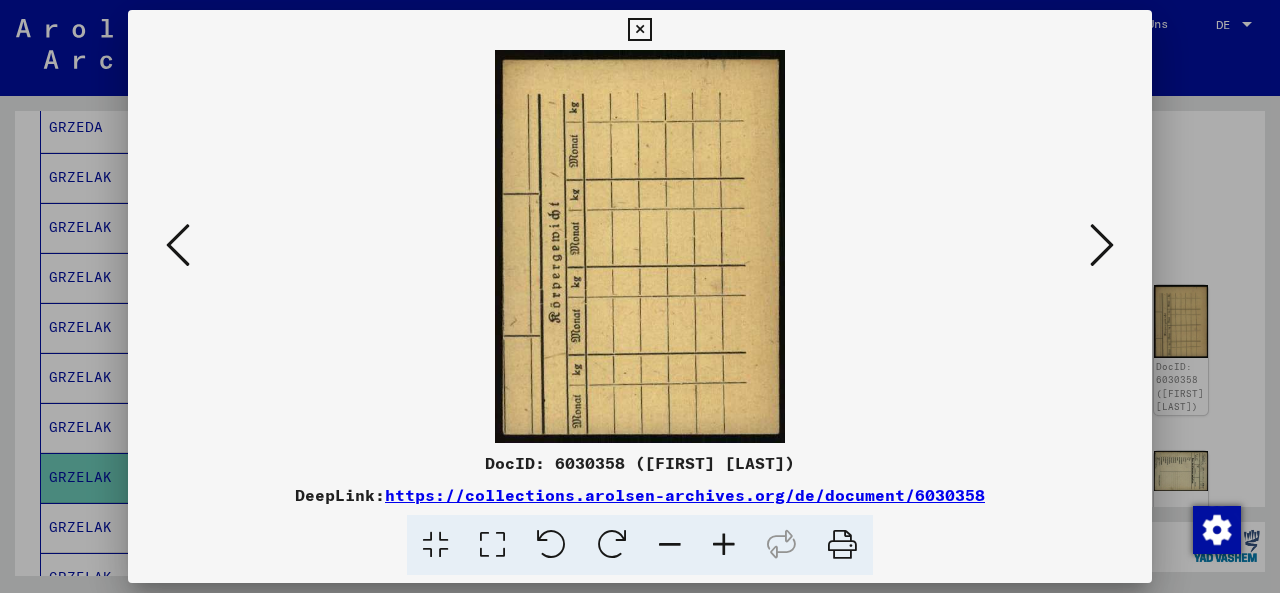 click at bounding box center (1102, 245) 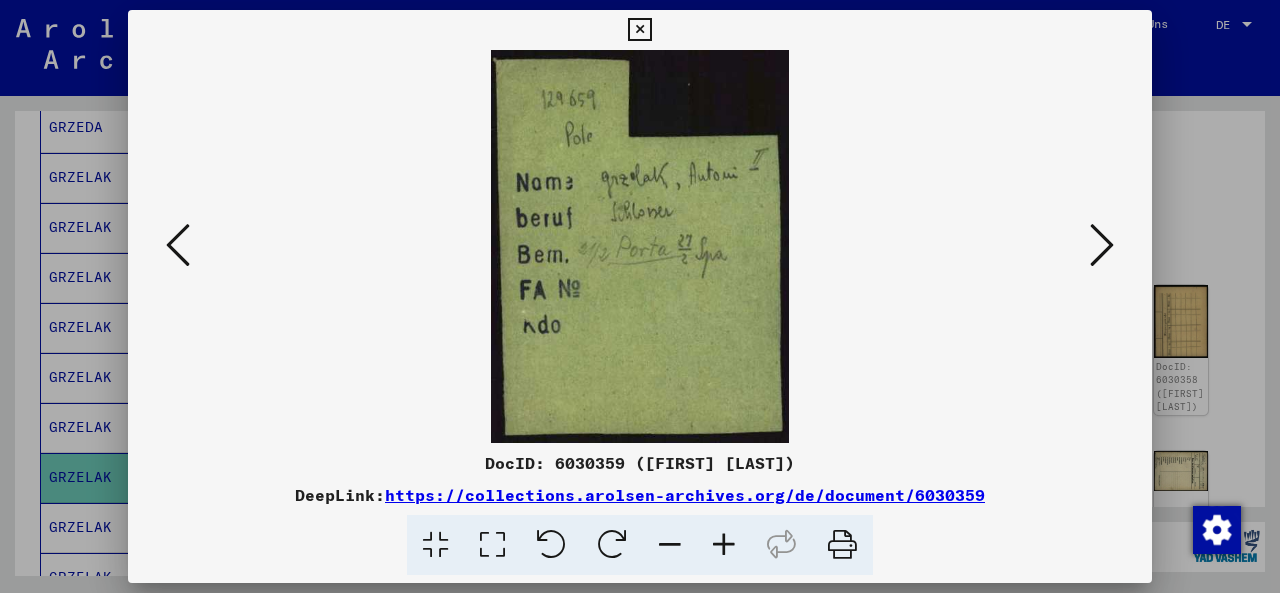 click at bounding box center [1102, 245] 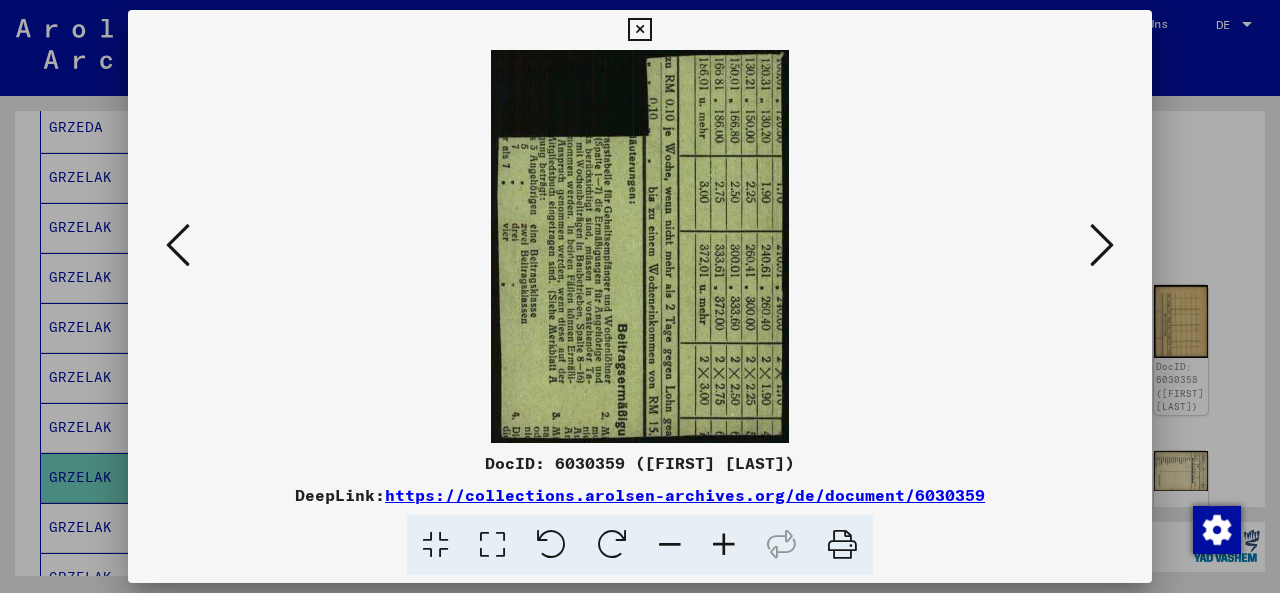 click at bounding box center (1102, 245) 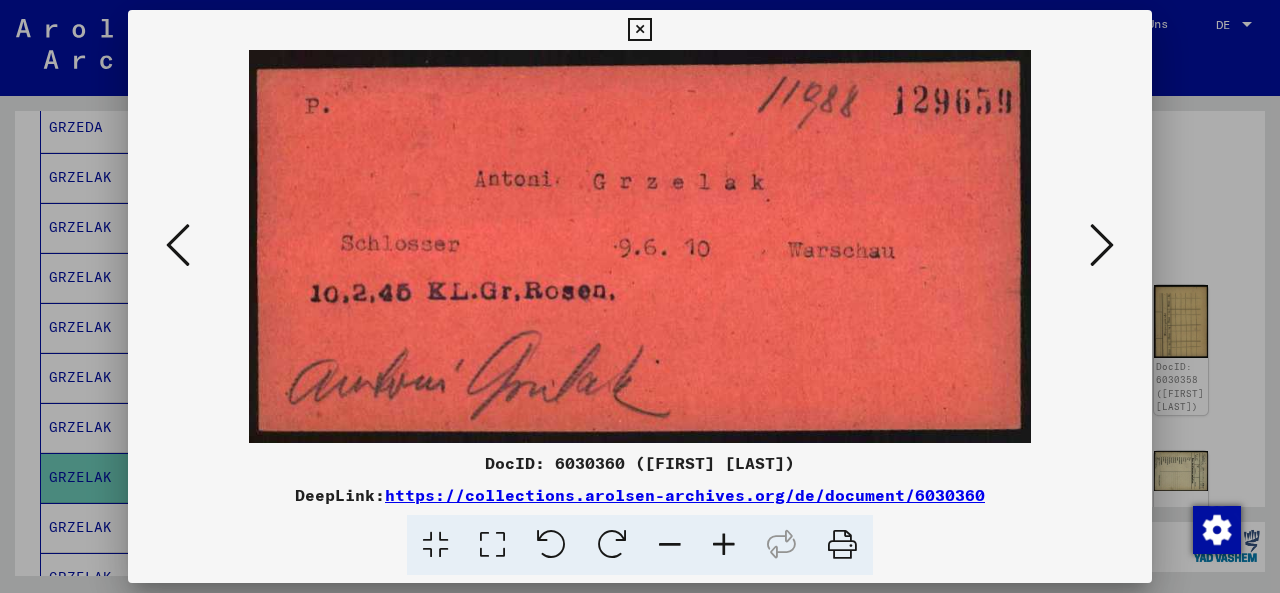 click at bounding box center [1102, 245] 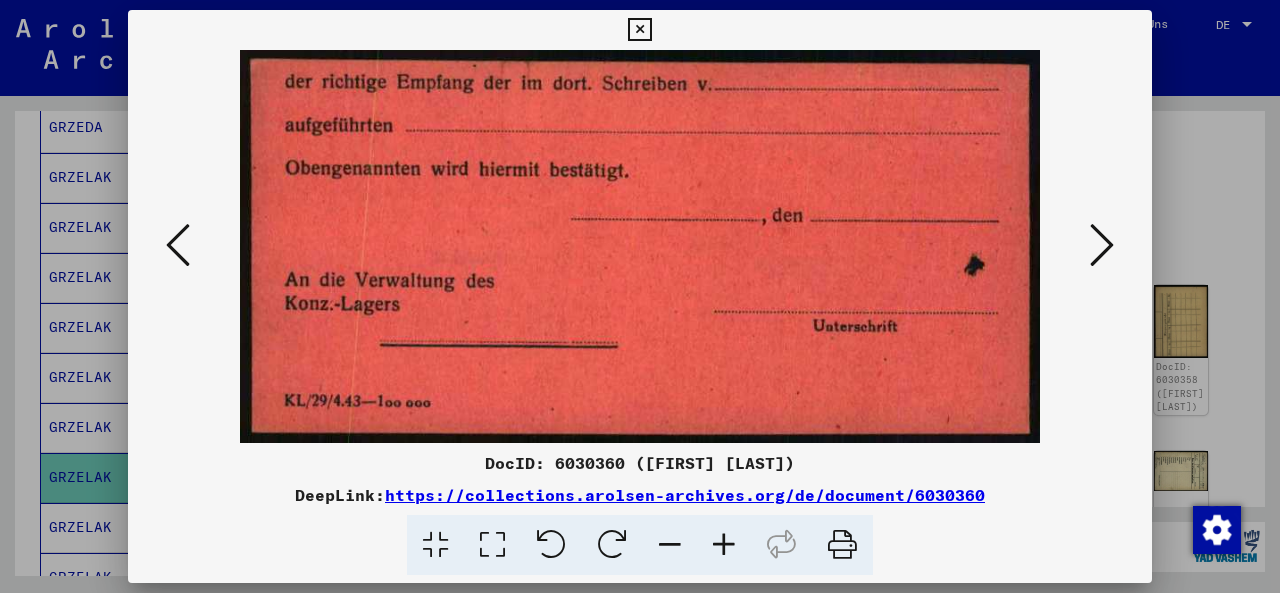 click at bounding box center [1102, 245] 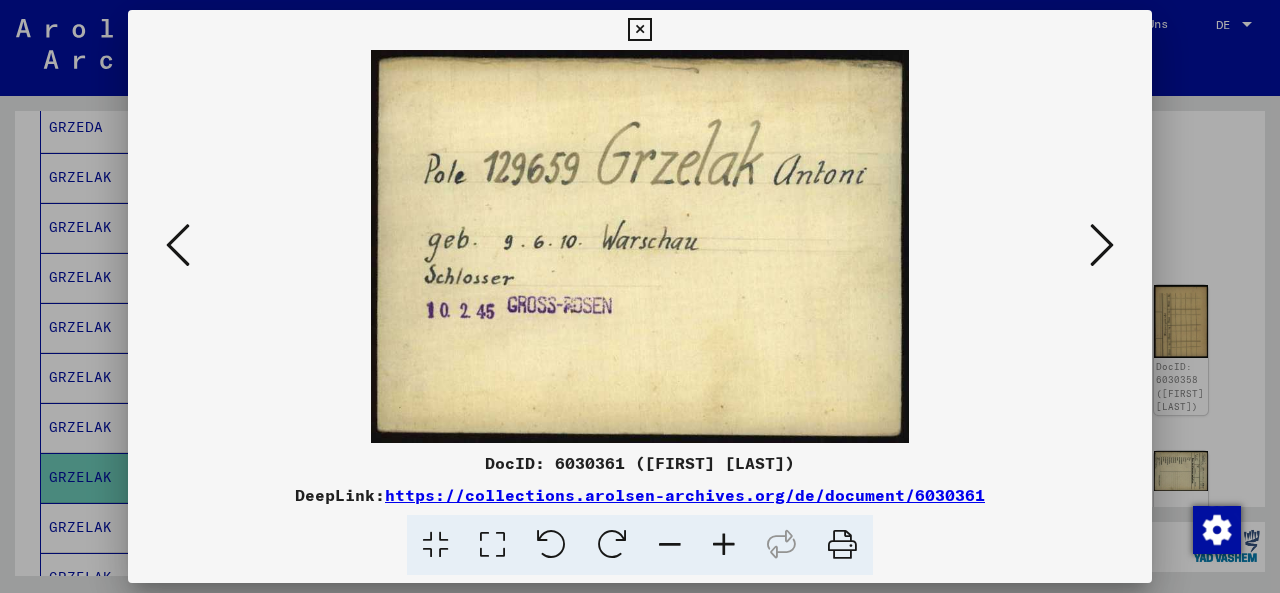 click at bounding box center [1102, 245] 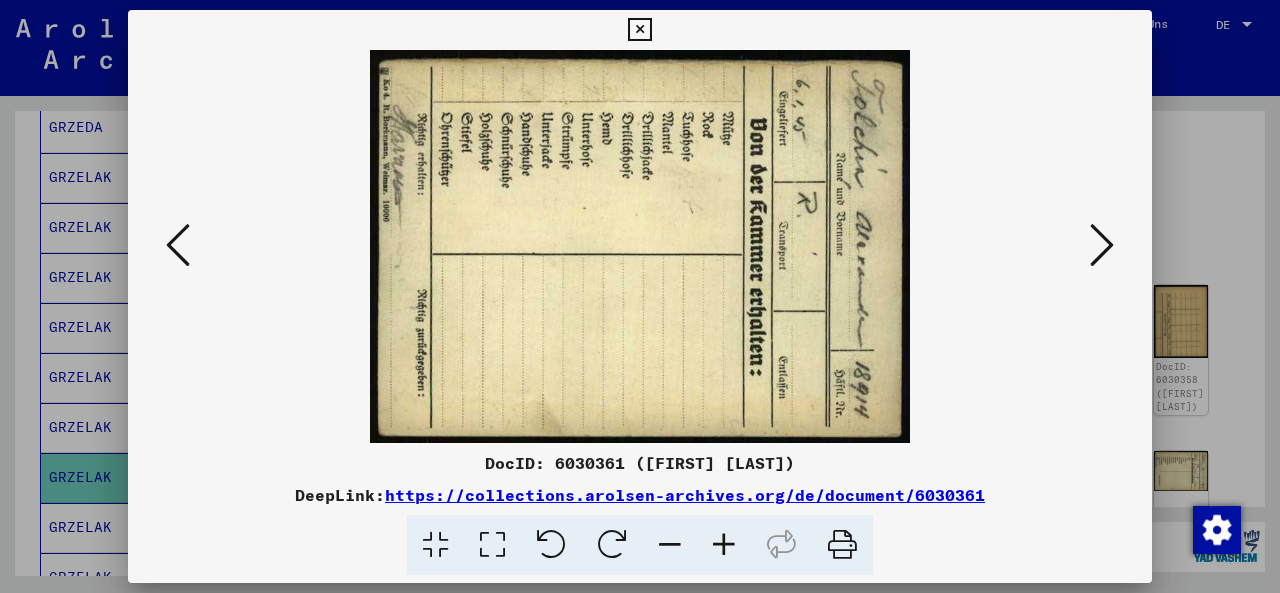 click at bounding box center [1102, 245] 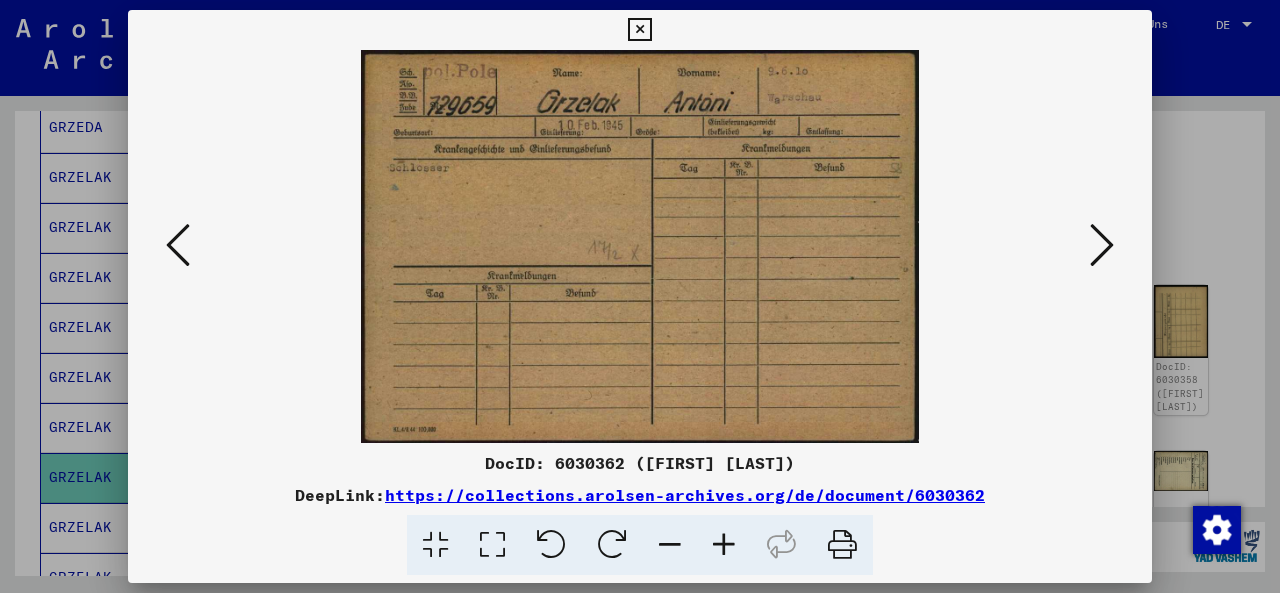 click at bounding box center [1102, 245] 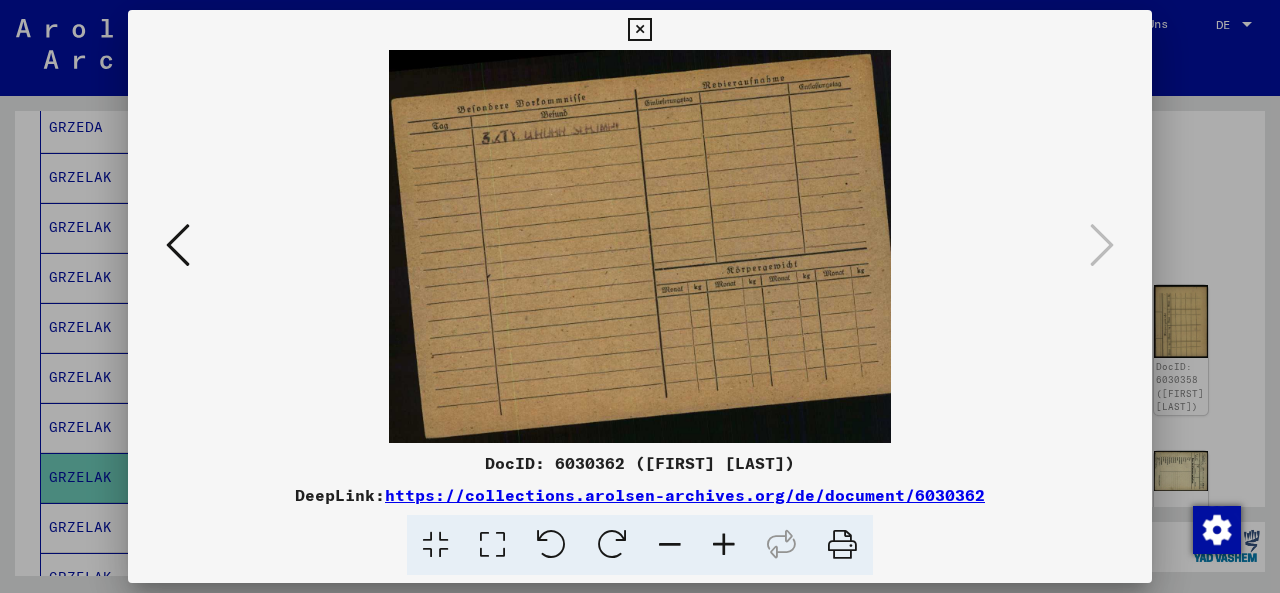 click at bounding box center [640, 296] 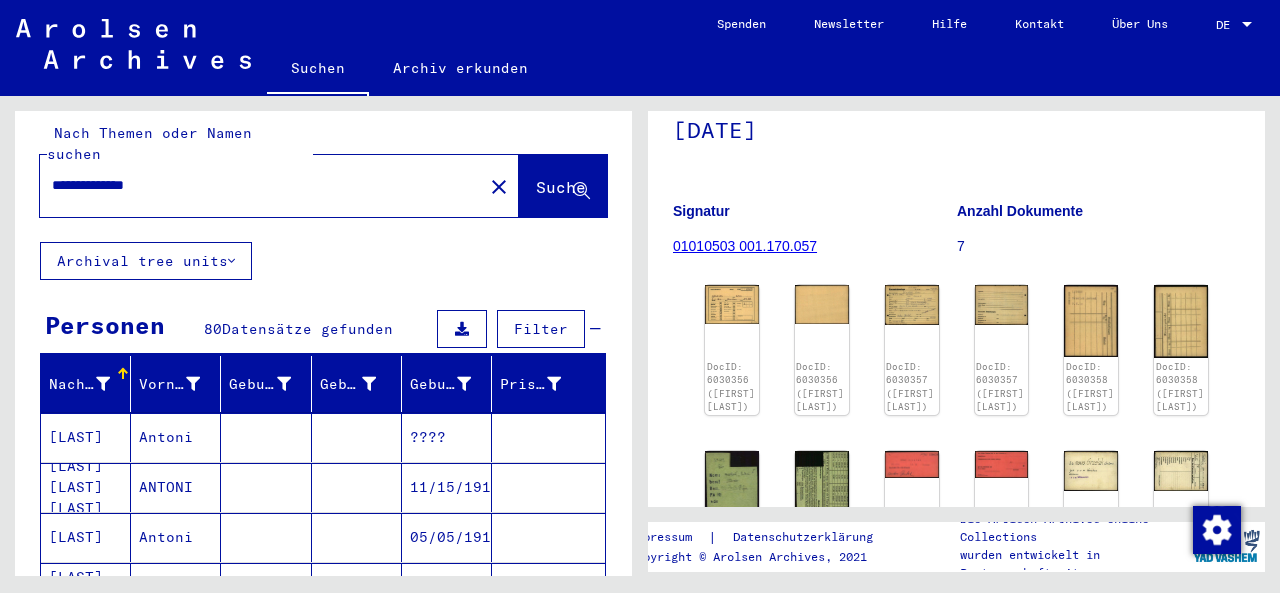 scroll, scrollTop: 3, scrollLeft: 0, axis: vertical 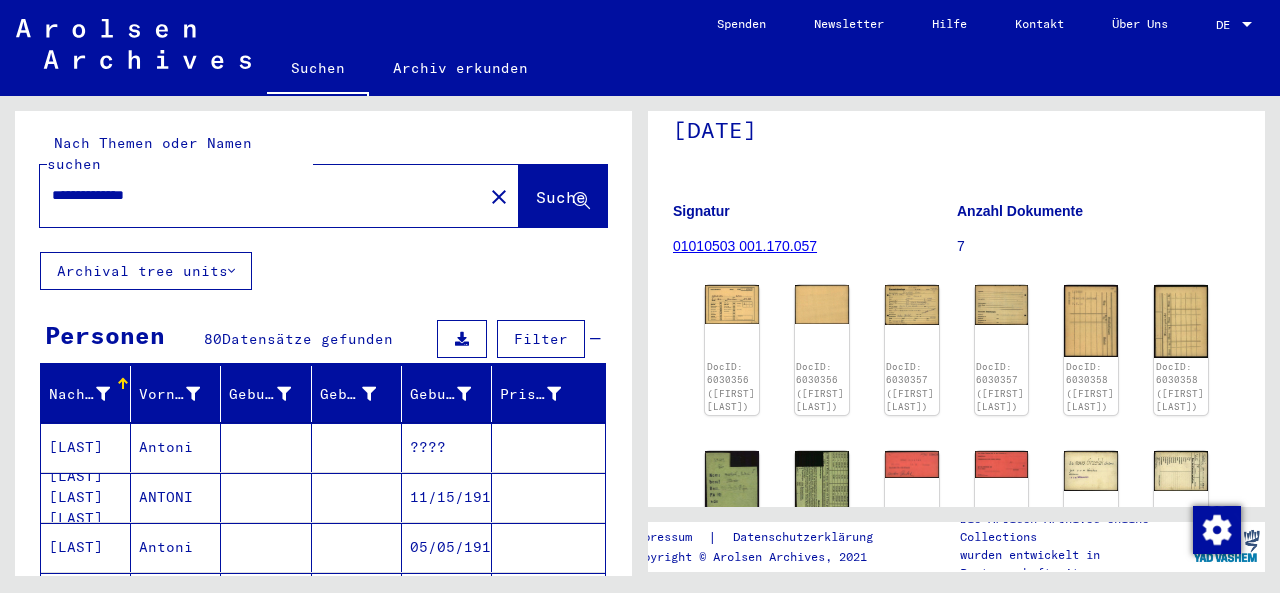 click at bounding box center (266, 497) 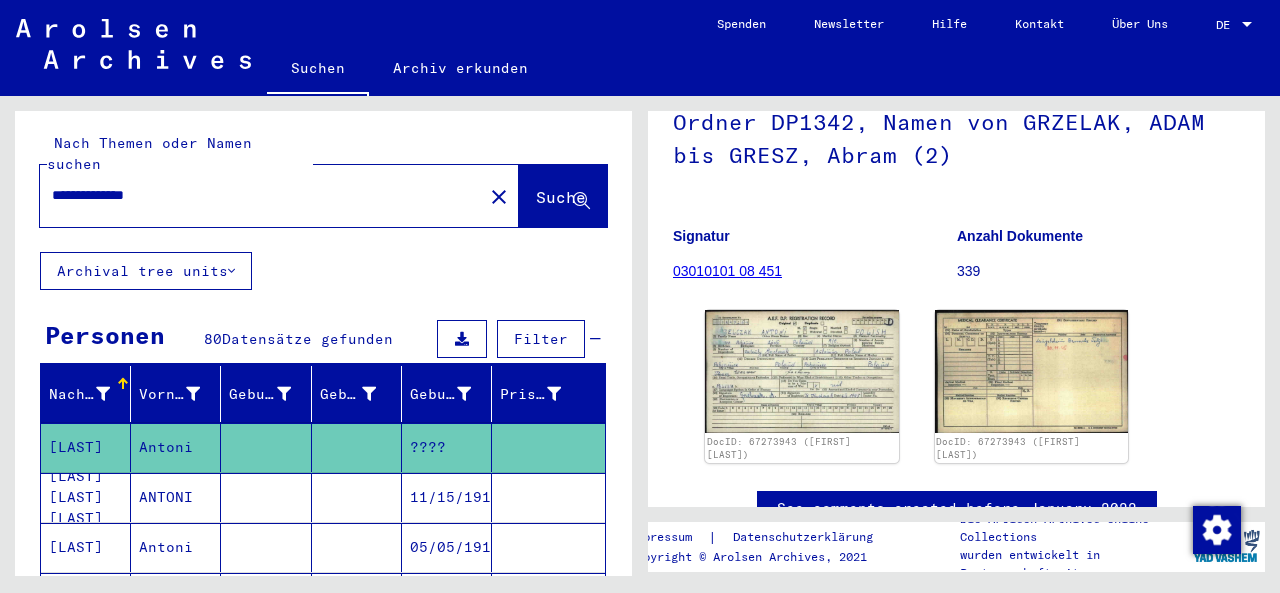 scroll, scrollTop: 175, scrollLeft: 0, axis: vertical 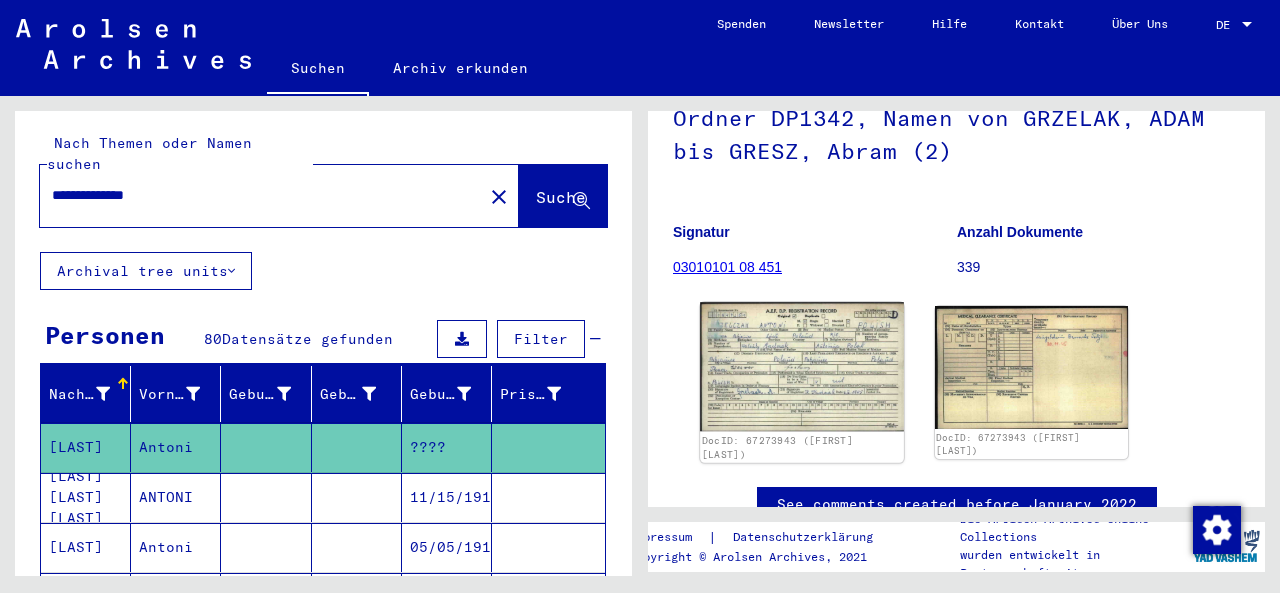 click 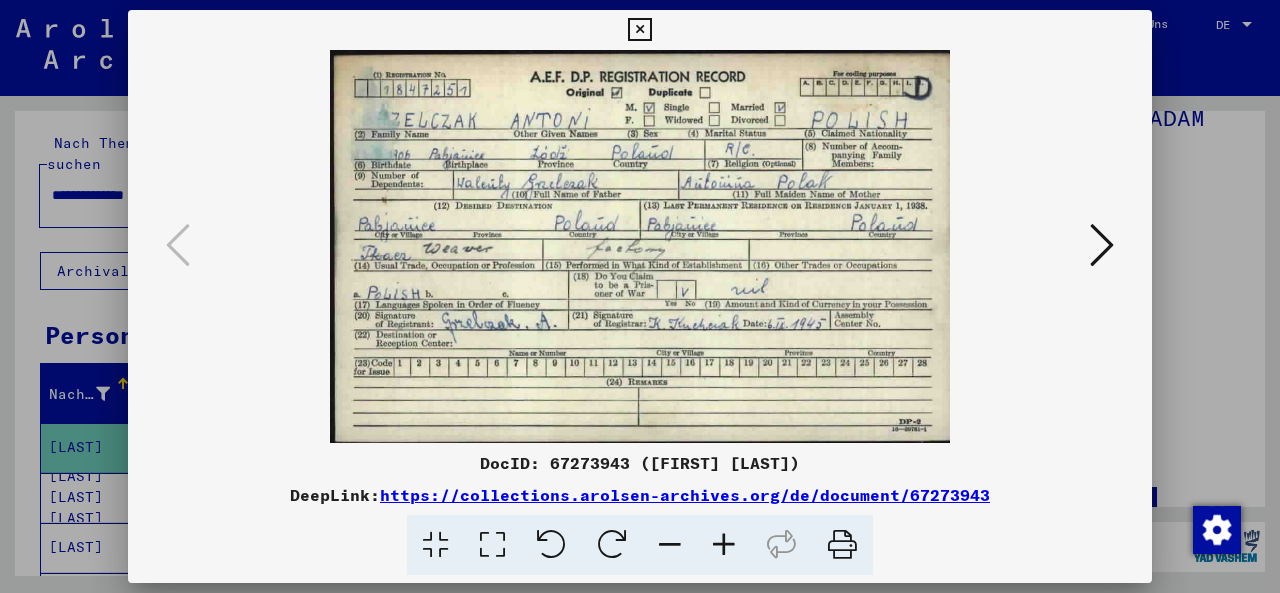 click at bounding box center (640, 296) 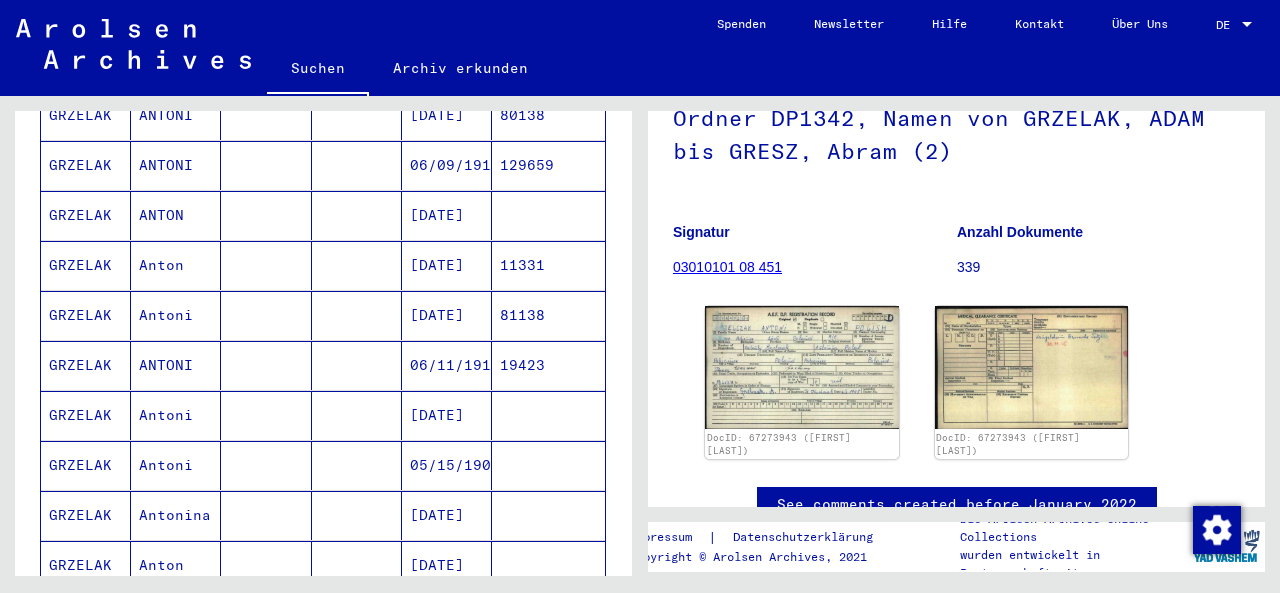 scroll, scrollTop: 836, scrollLeft: 0, axis: vertical 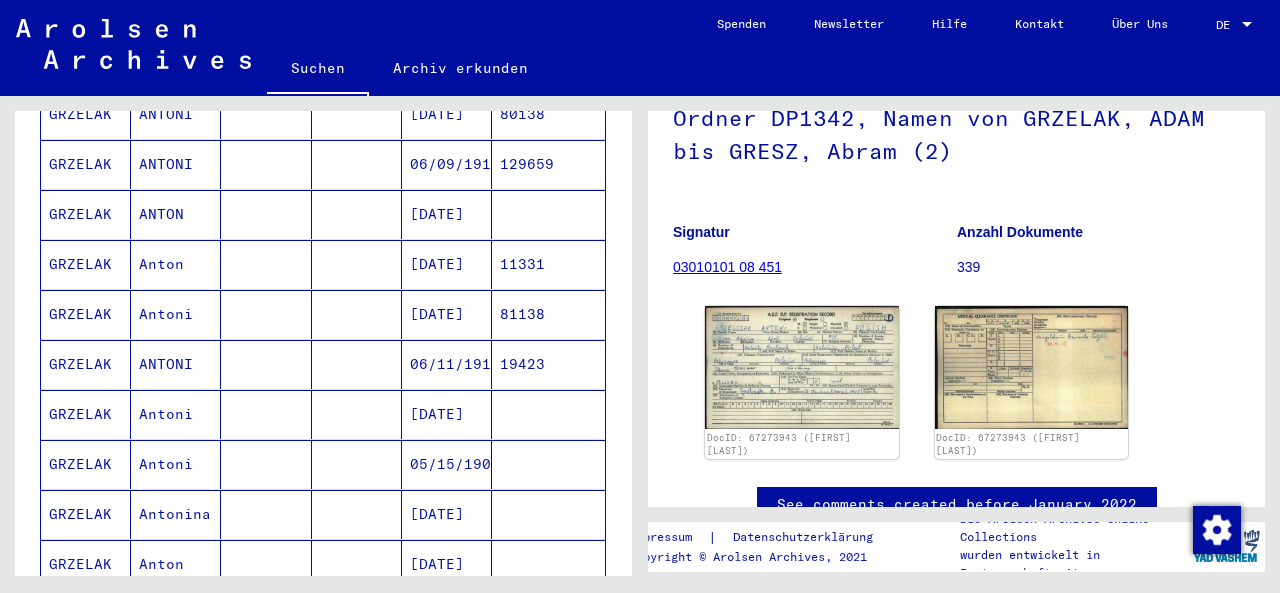 click at bounding box center [357, 414] 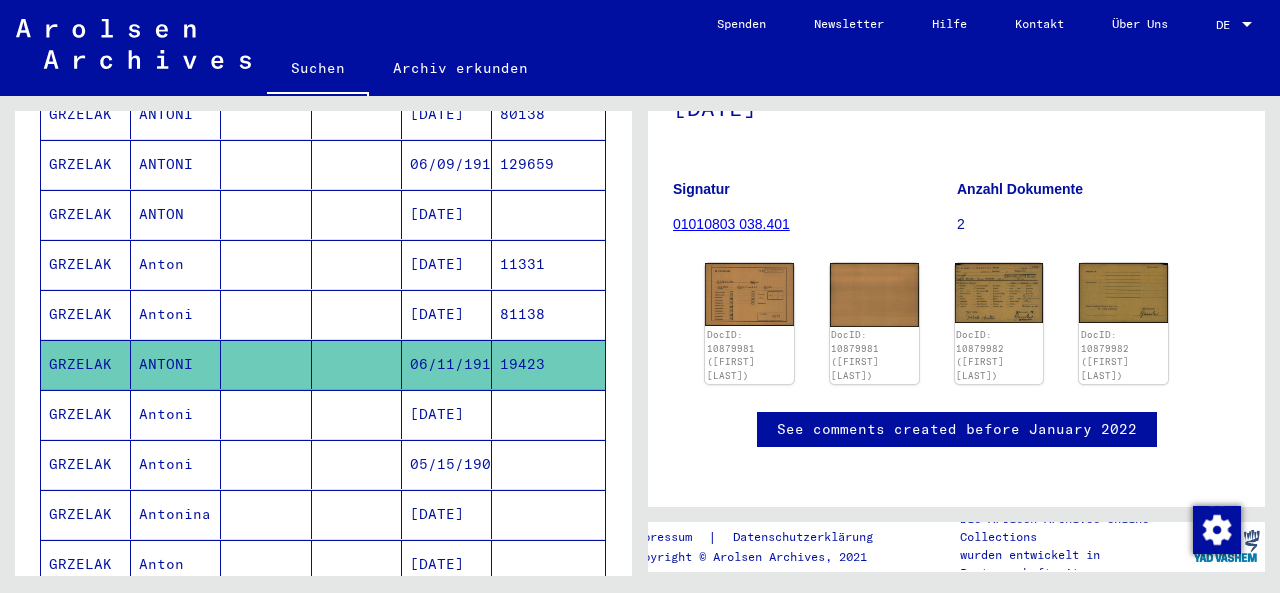 scroll, scrollTop: 197, scrollLeft: 0, axis: vertical 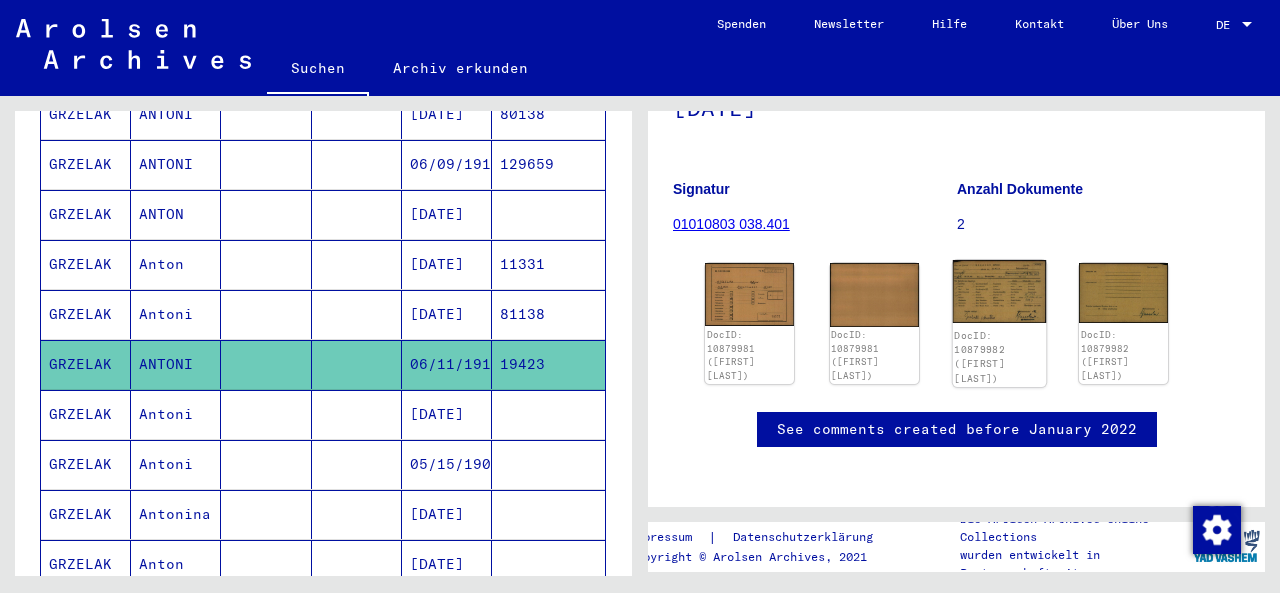 click 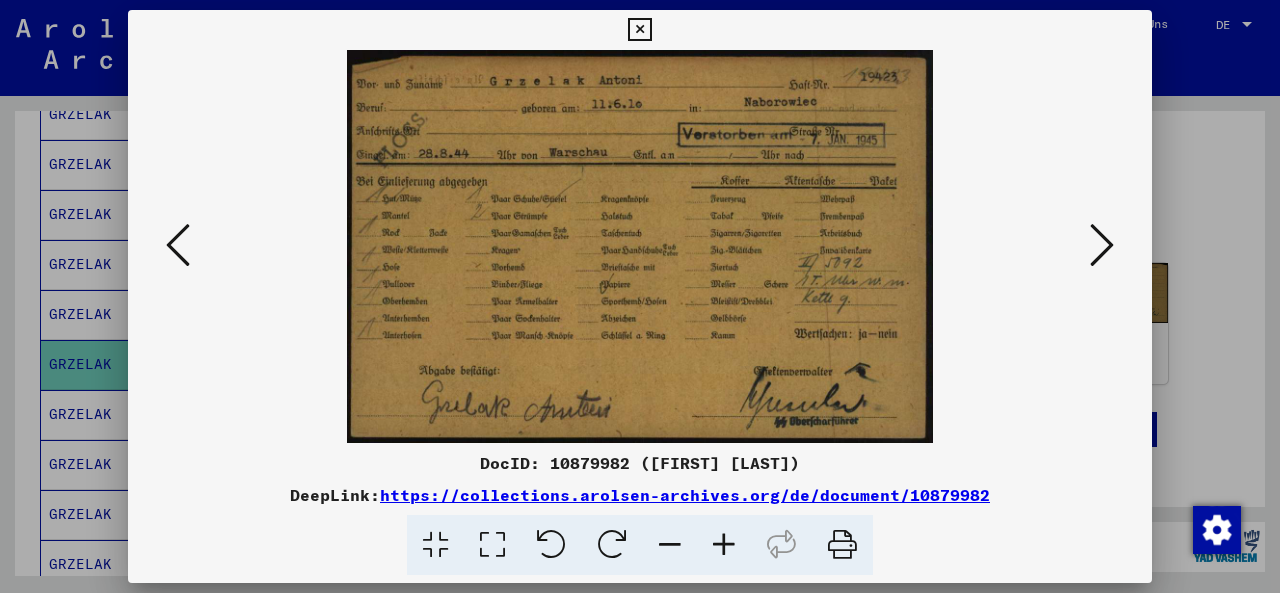 click at bounding box center (640, 296) 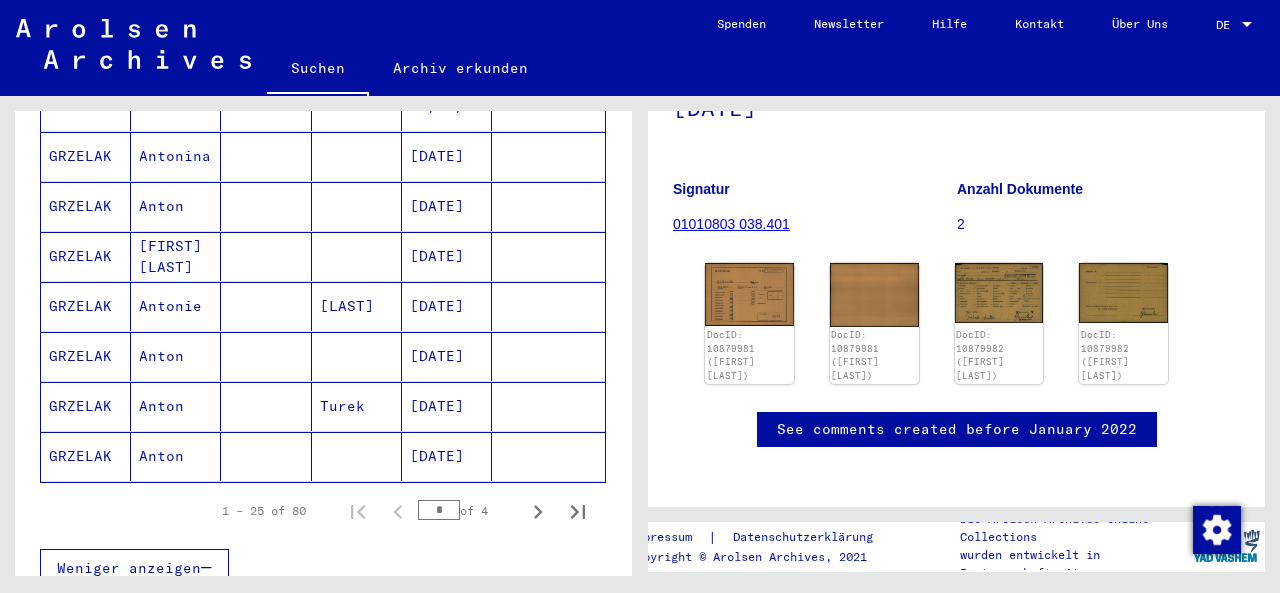 scroll, scrollTop: 1198, scrollLeft: 0, axis: vertical 